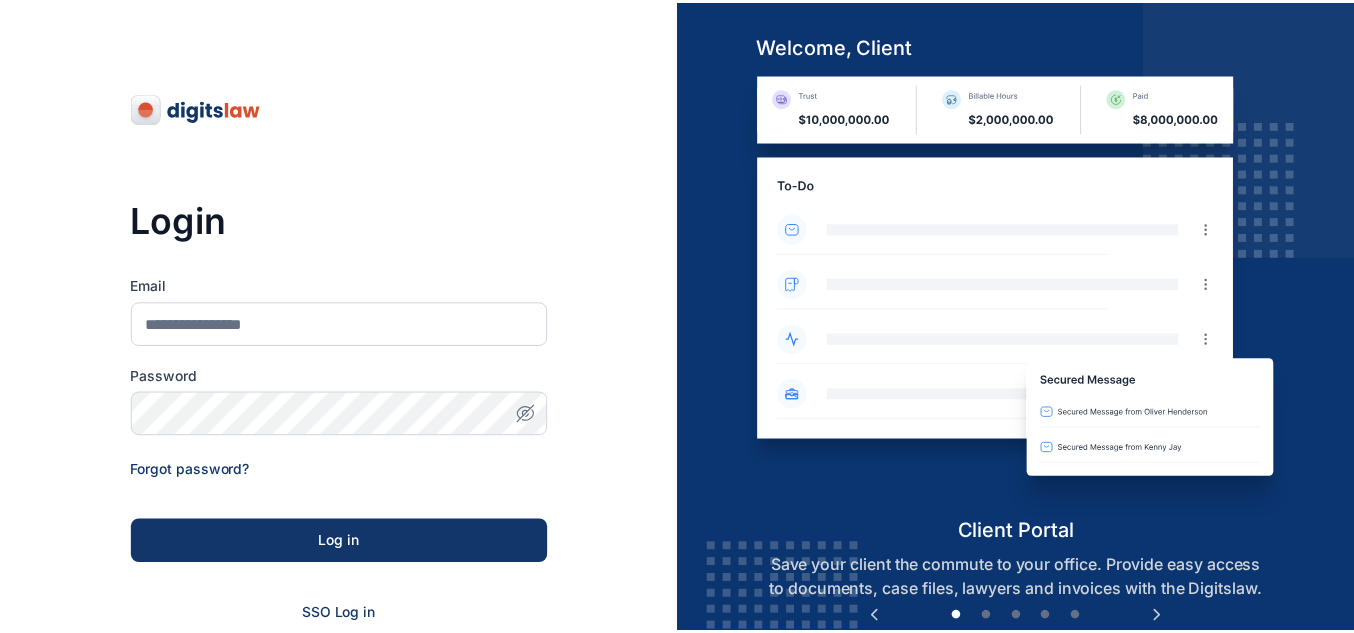 scroll, scrollTop: 0, scrollLeft: 0, axis: both 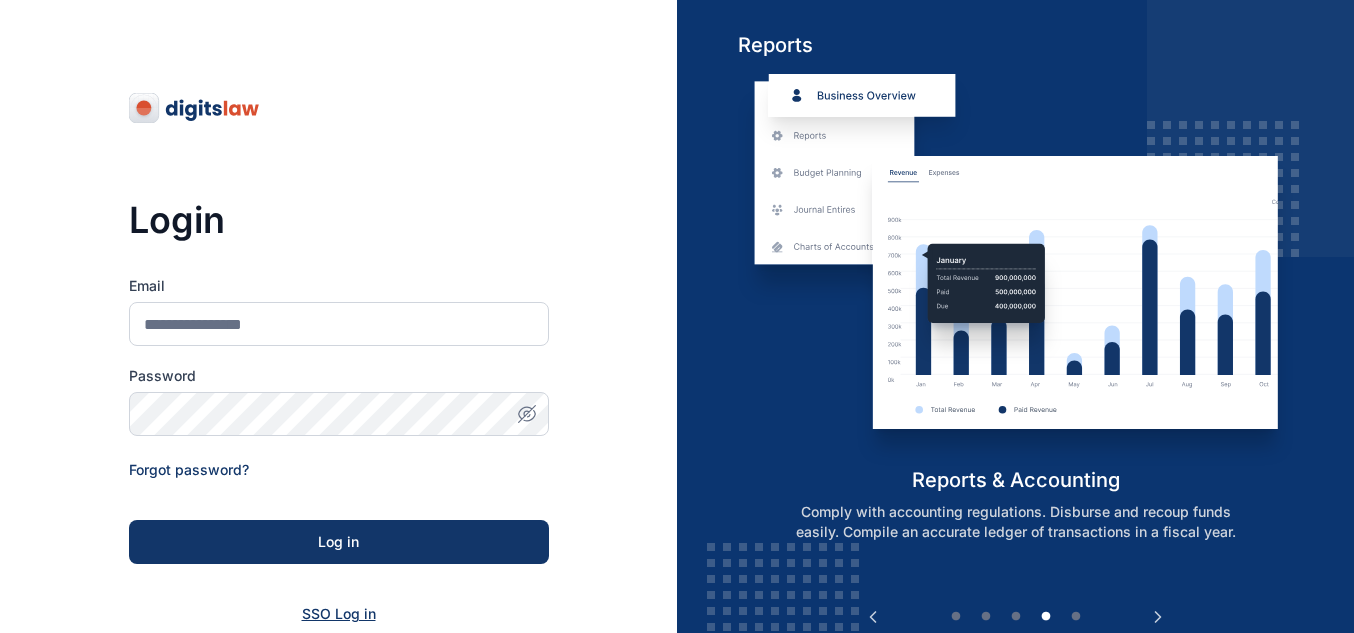 click on "SSO Log in" at bounding box center (339, 613) 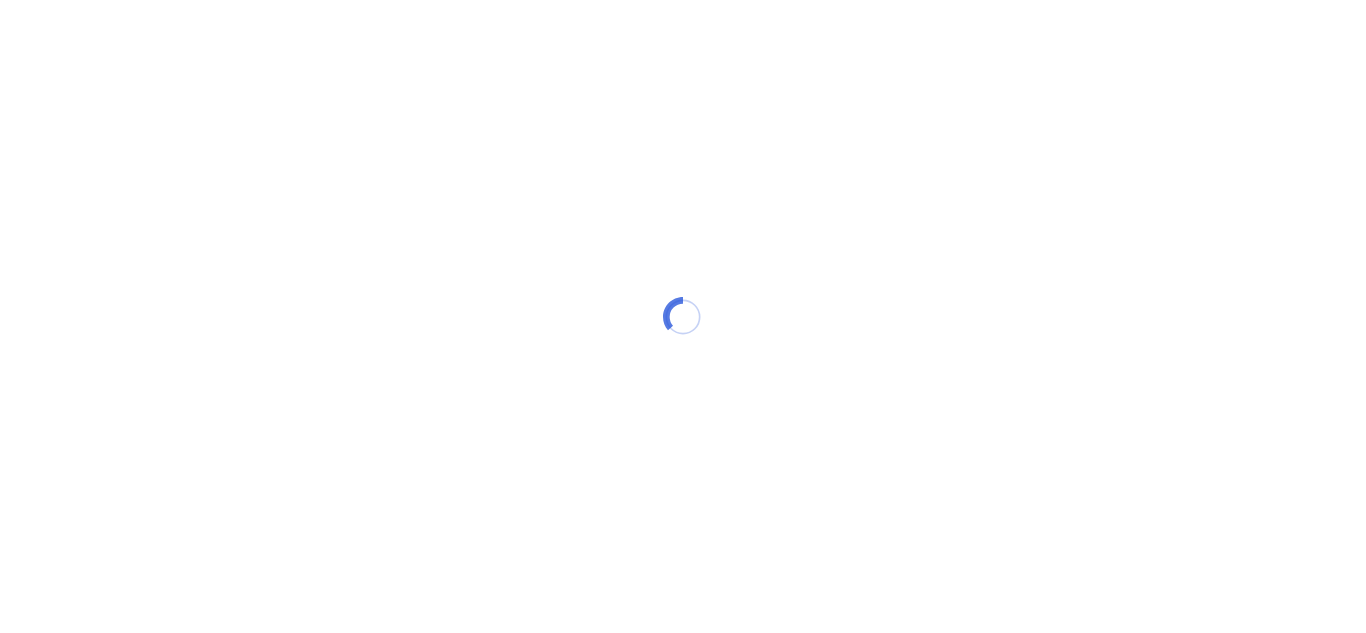 scroll, scrollTop: 0, scrollLeft: 0, axis: both 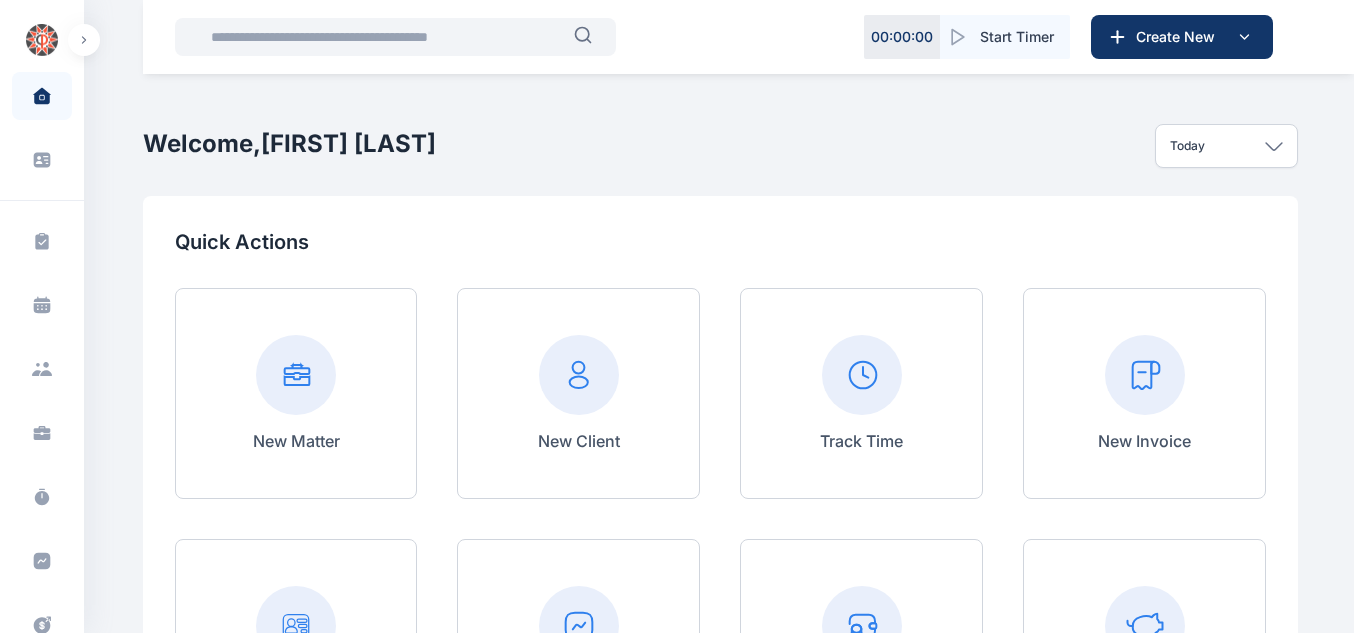 click on "00 : 00 : 00 Start Timer Create New" at bounding box center [748, 37] 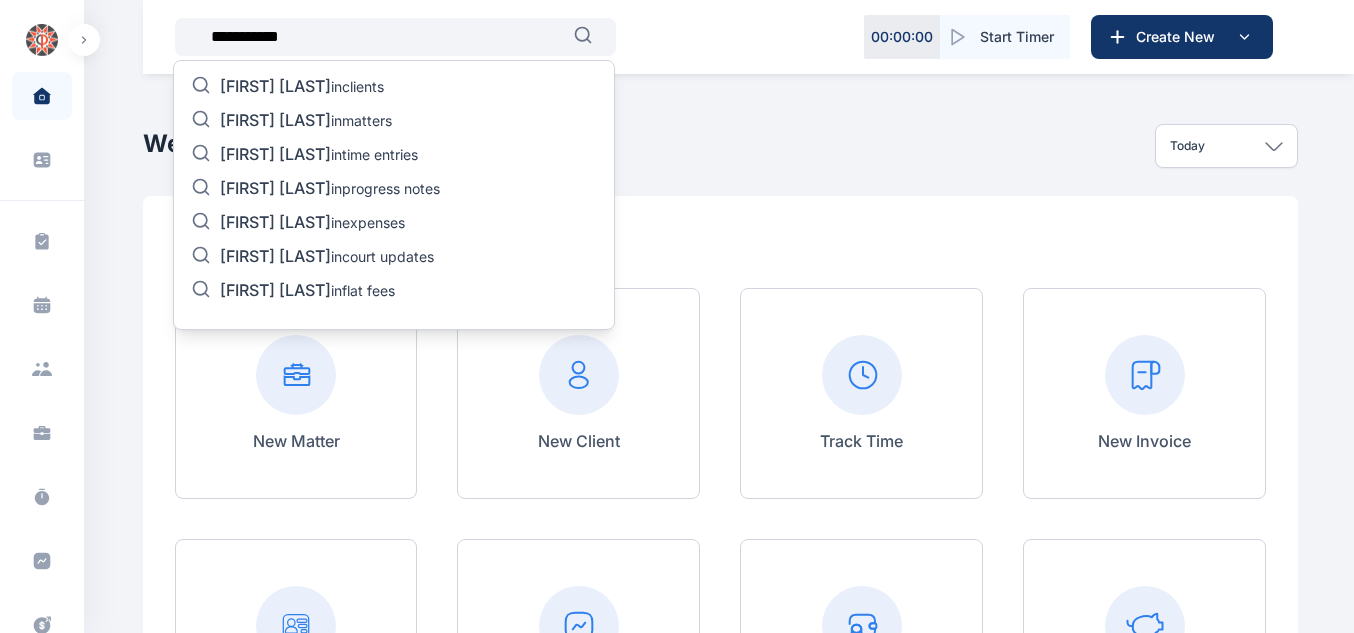 type on "**********" 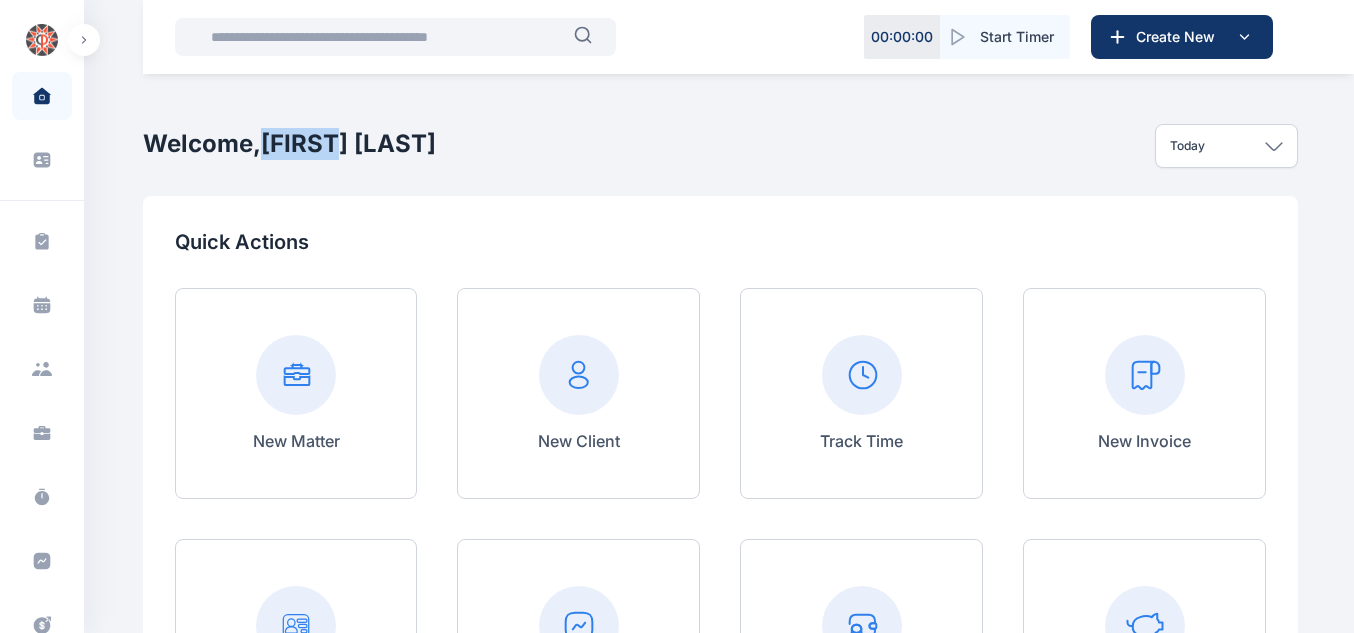 click on "[LAST] [LAST] PUNUKA Attorneys & Solicitors Dashboard dashboard Conflict-Check conflict check Task Management task management Calendar calendar Client clients Matter matter Time Entries time entries Progress Update progress update Expense & Request expense & request Billing billing Documents documents Accounting accounting Metrics more Help help Settings settings Welcome, [LAST] [LAST] Today Today This week This month This year All time Custom dates Quick Actions New Matter New Client Track Time New Invoice Run Conflict Check New Progress Update New Expense New Trust Request History [LAST] [LAST] Approved Invoice: Invoice Payment Done In InvoiceId : 04/08/2025 at 02:52pm [LAST] [LAST] Created Invoice: INV-0001018 04/08/2025 at 01:45pm [LAST] [LAST] Created Flat Fee: FlatFee7064 04/08/2025 at 01:44pm [LAST] [LAST] Created Invoice: INV-0001017 04/08/2025 at 01:33pm [LAST] [LAST] Created Flat Fee: FlatFee7063 04/08/2025 at 01:32pm Bestman [LAST] [LAST] Created Court Update: previous 1" at bounding box center [722, 1135] 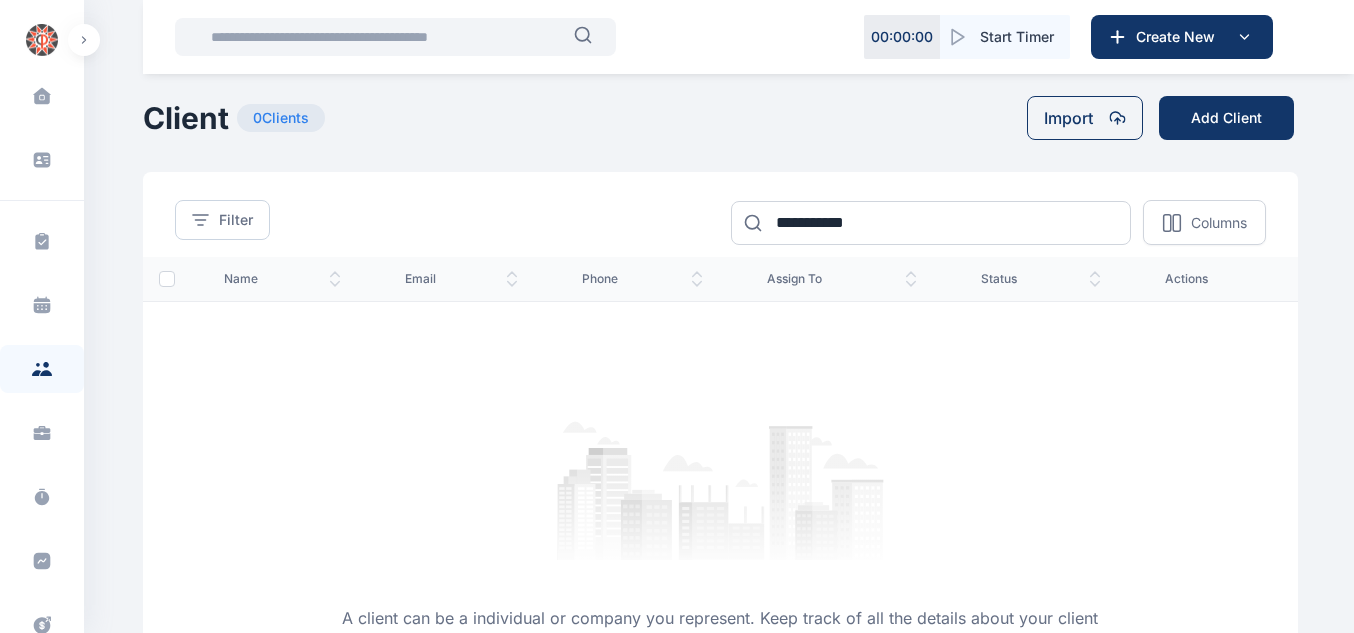 click at bounding box center (386, 37) 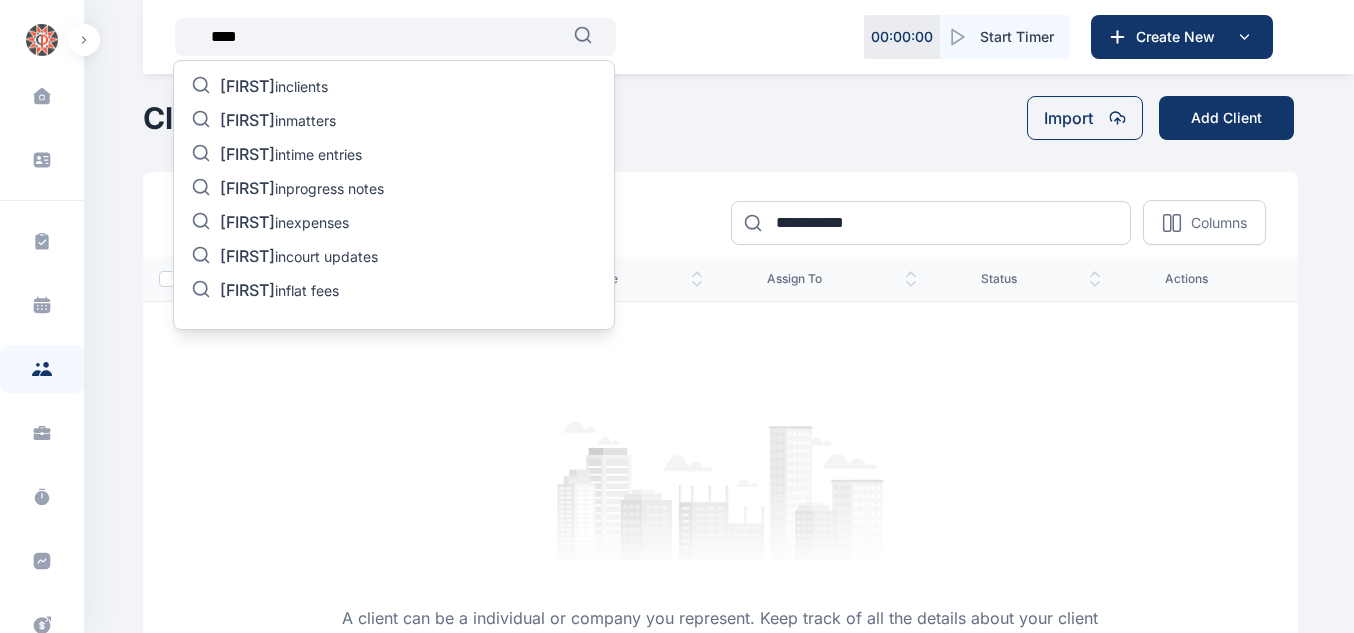 type on "****" 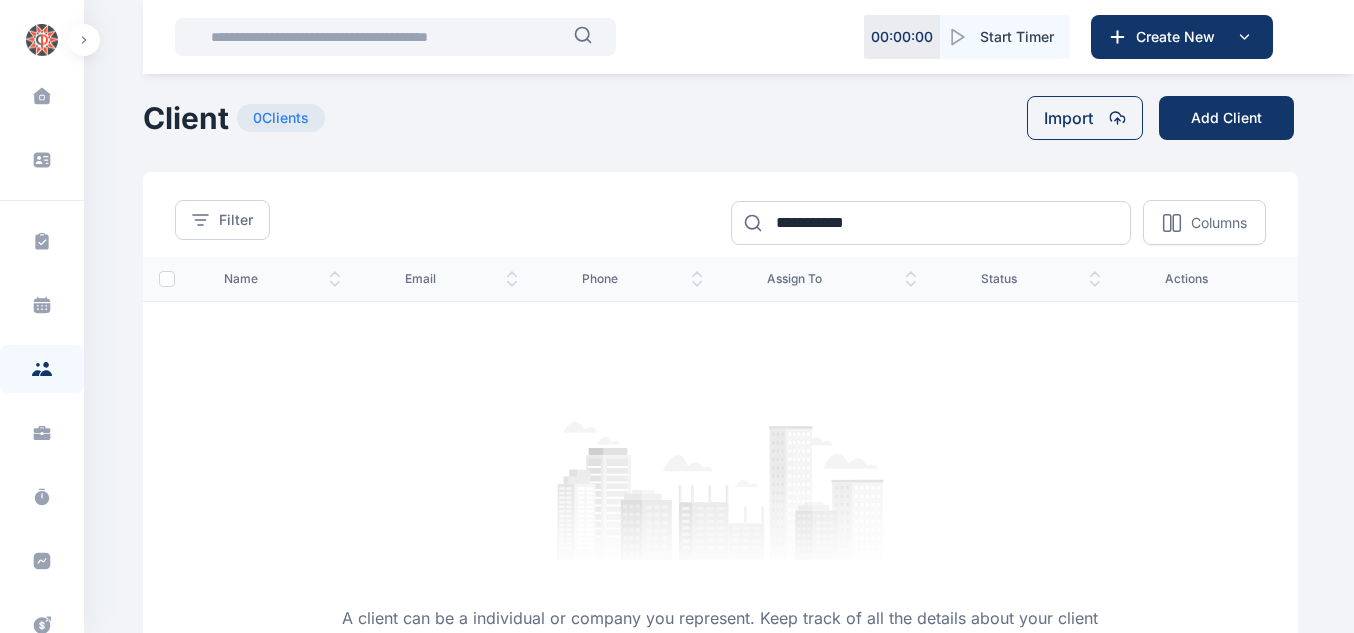 click on "**********" at bounding box center [722, 486] 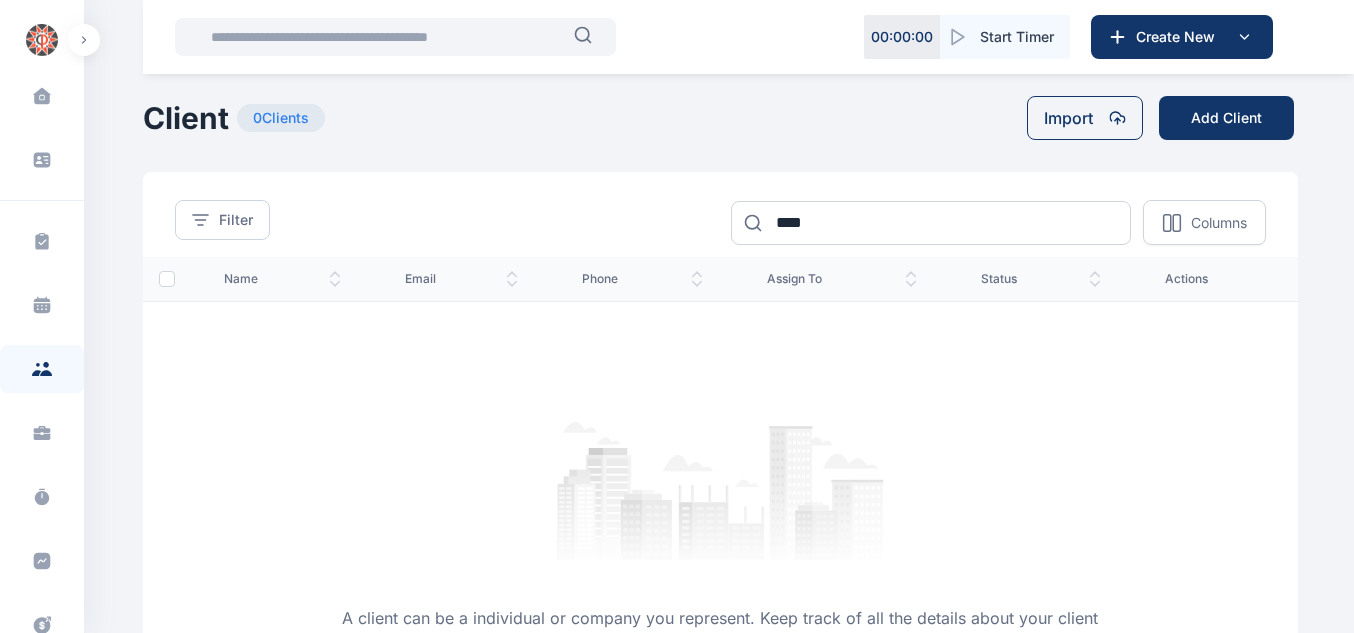 click at bounding box center (386, 37) 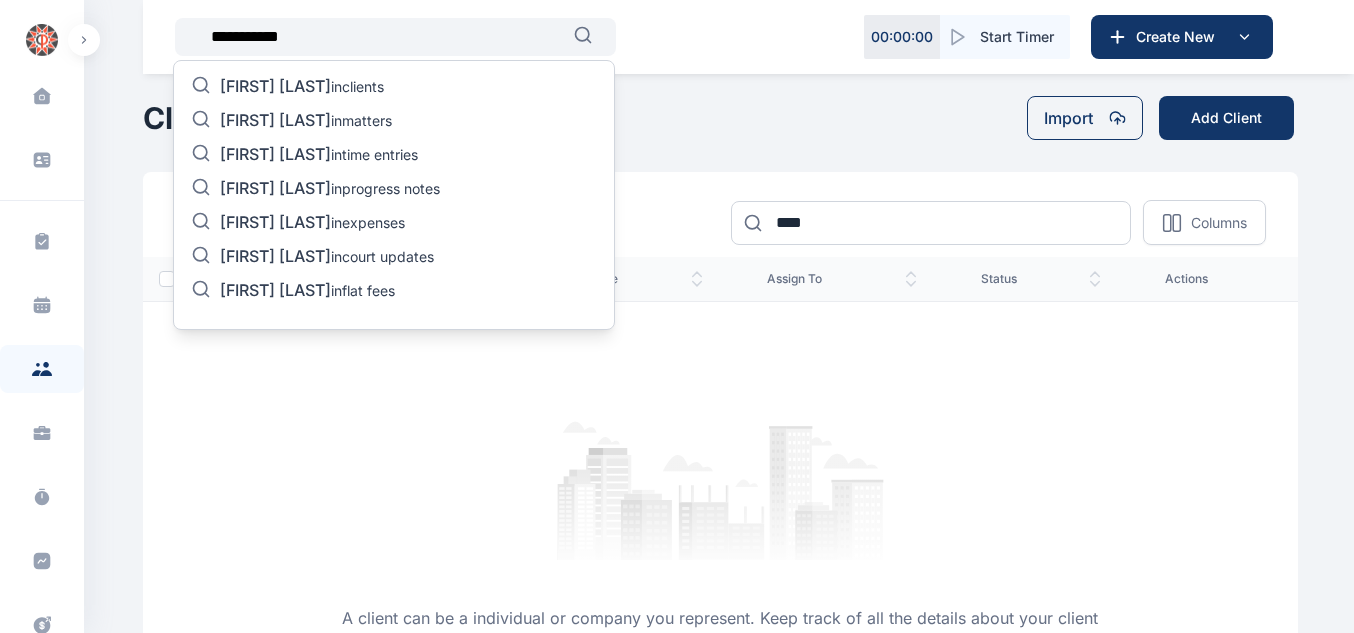 type on "**********" 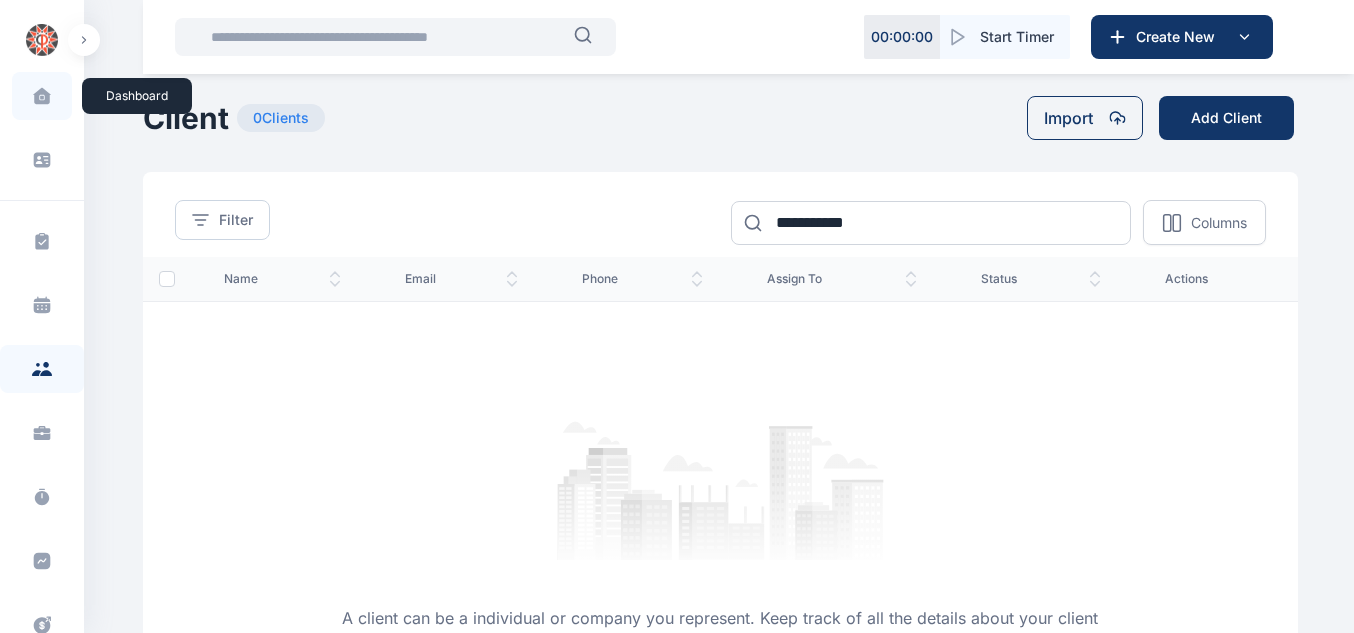click 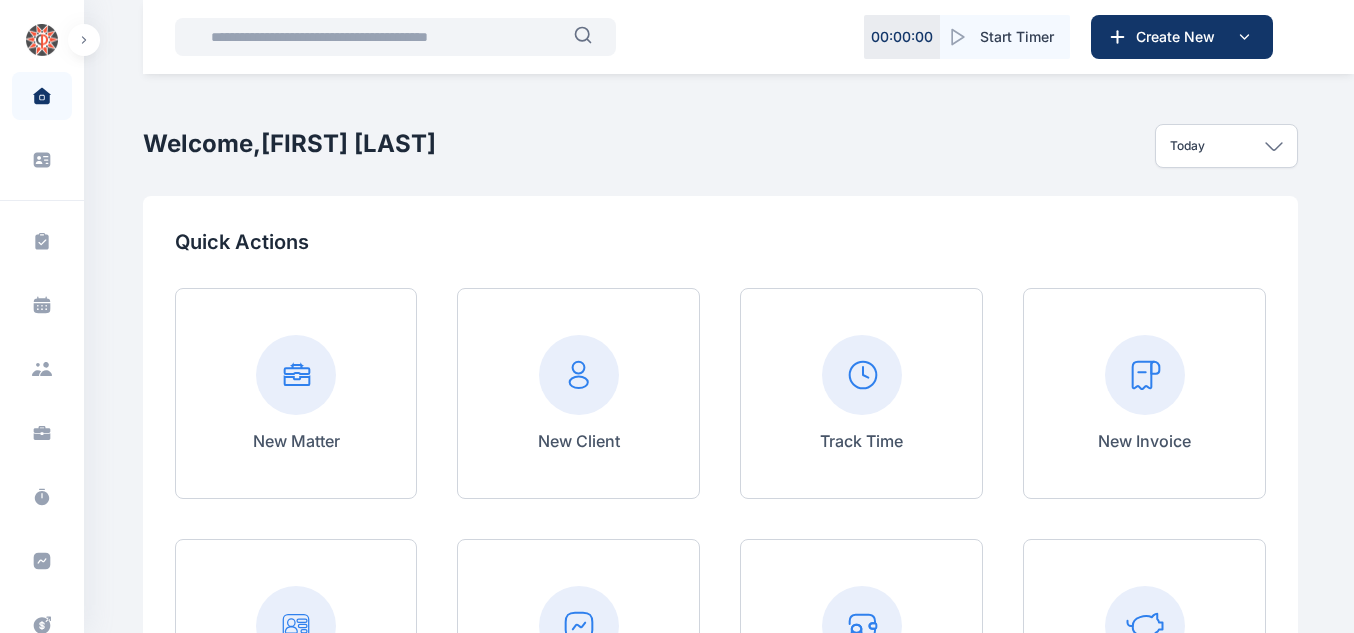 click 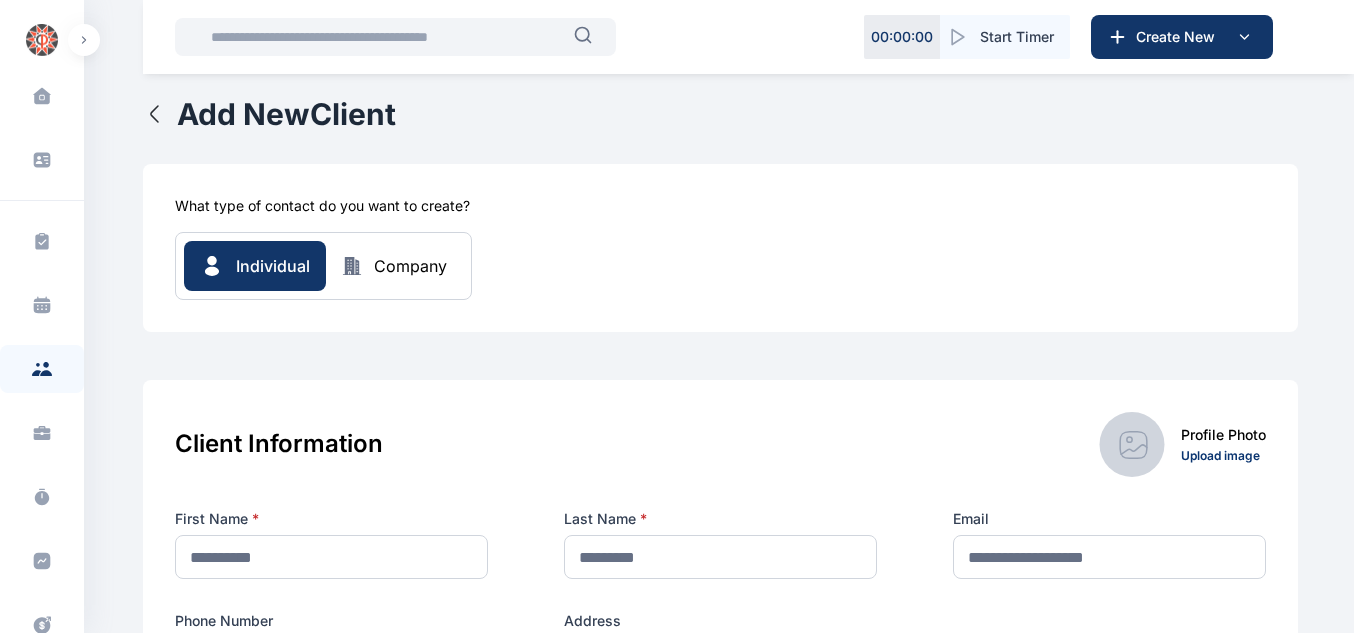 click on "Company" at bounding box center (410, 266) 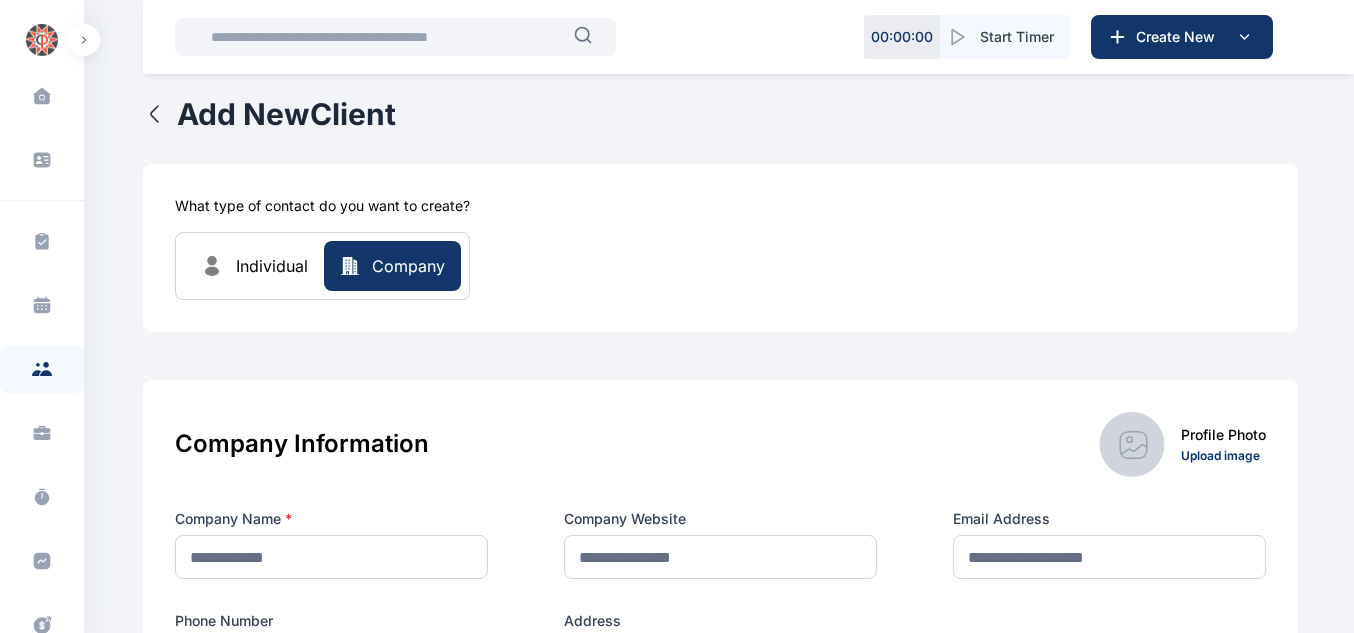 click on "Individual" at bounding box center [272, 266] 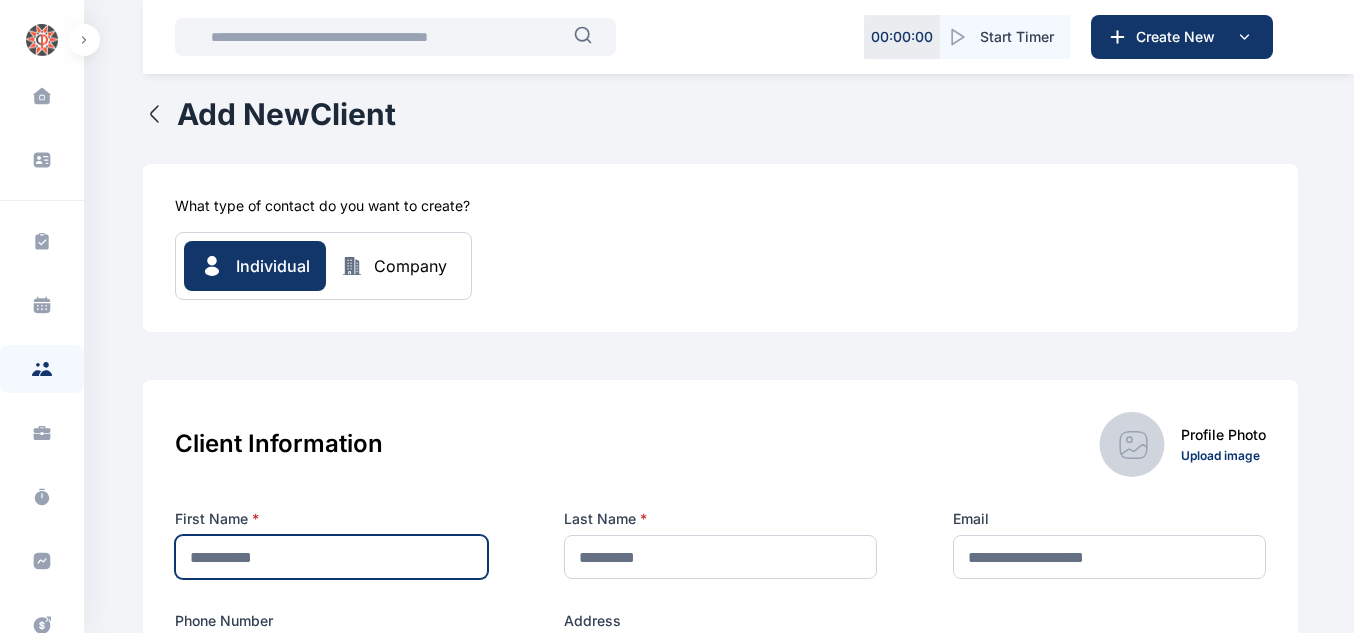 click at bounding box center [331, 557] 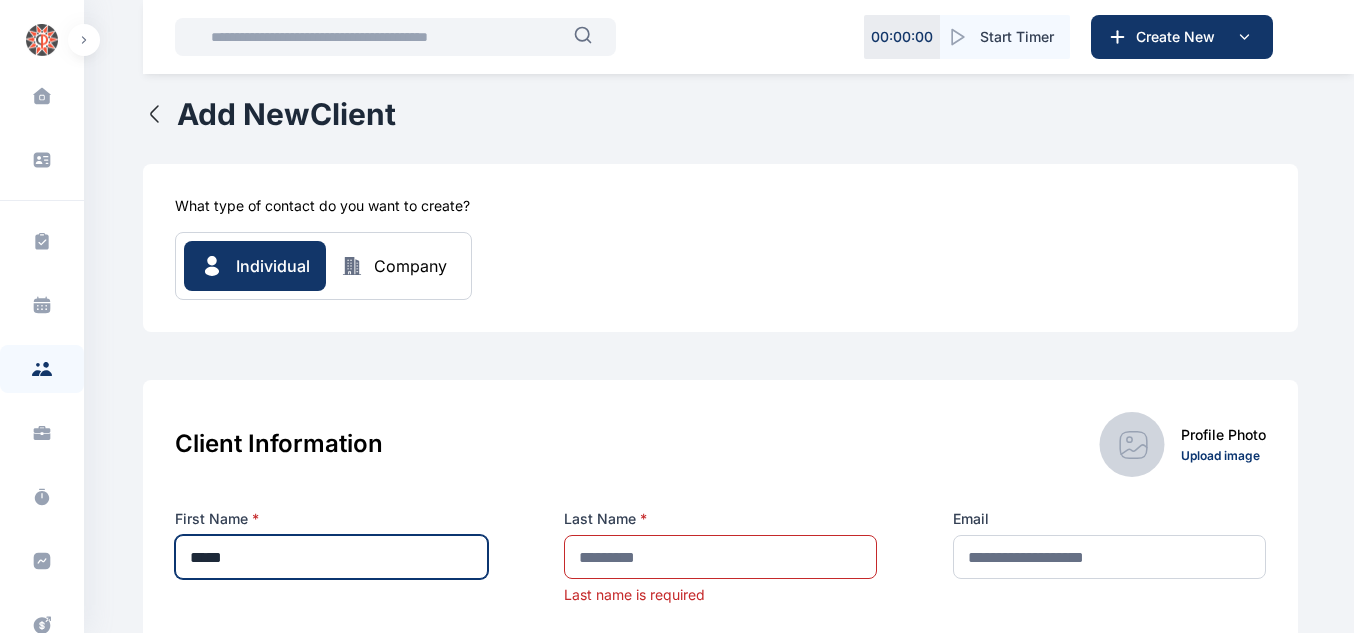 type on "*****" 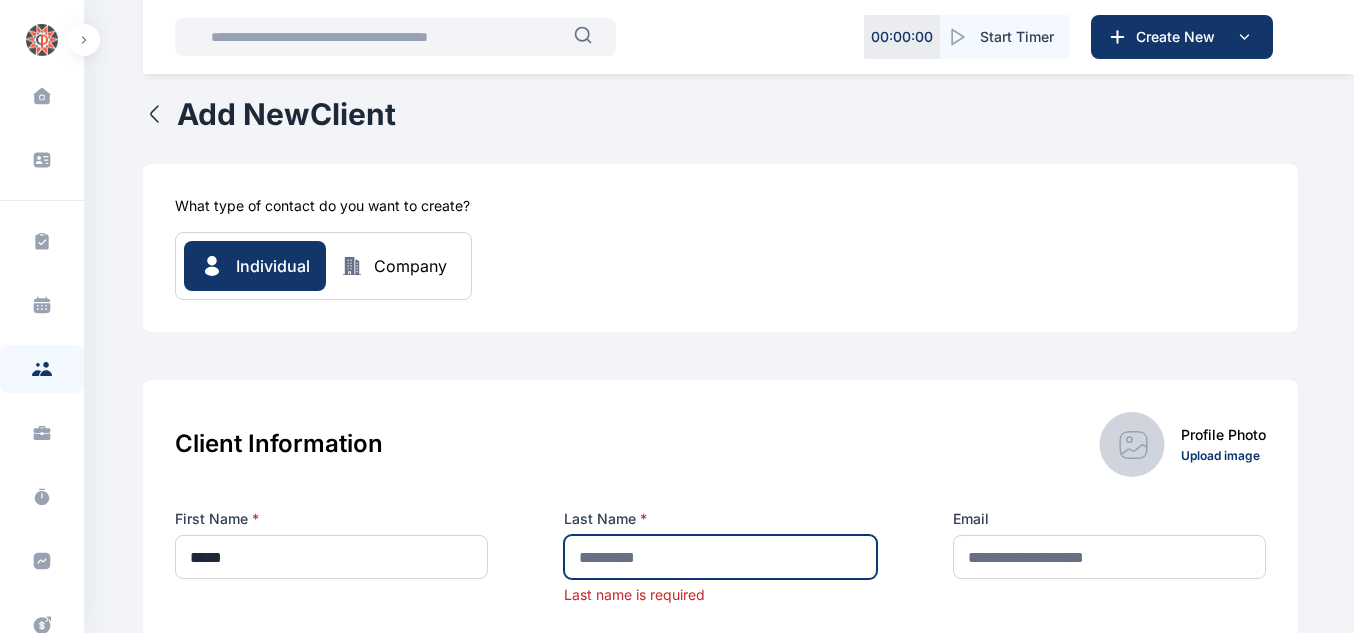 click at bounding box center [720, 557] 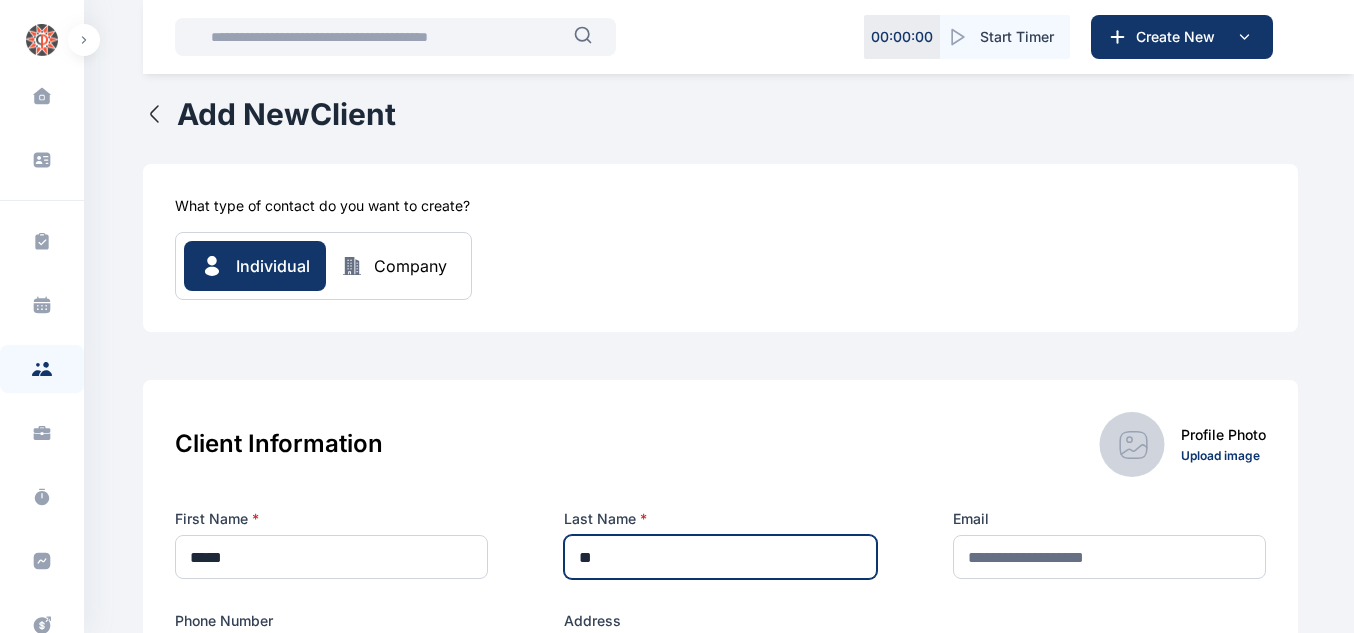 type on "*" 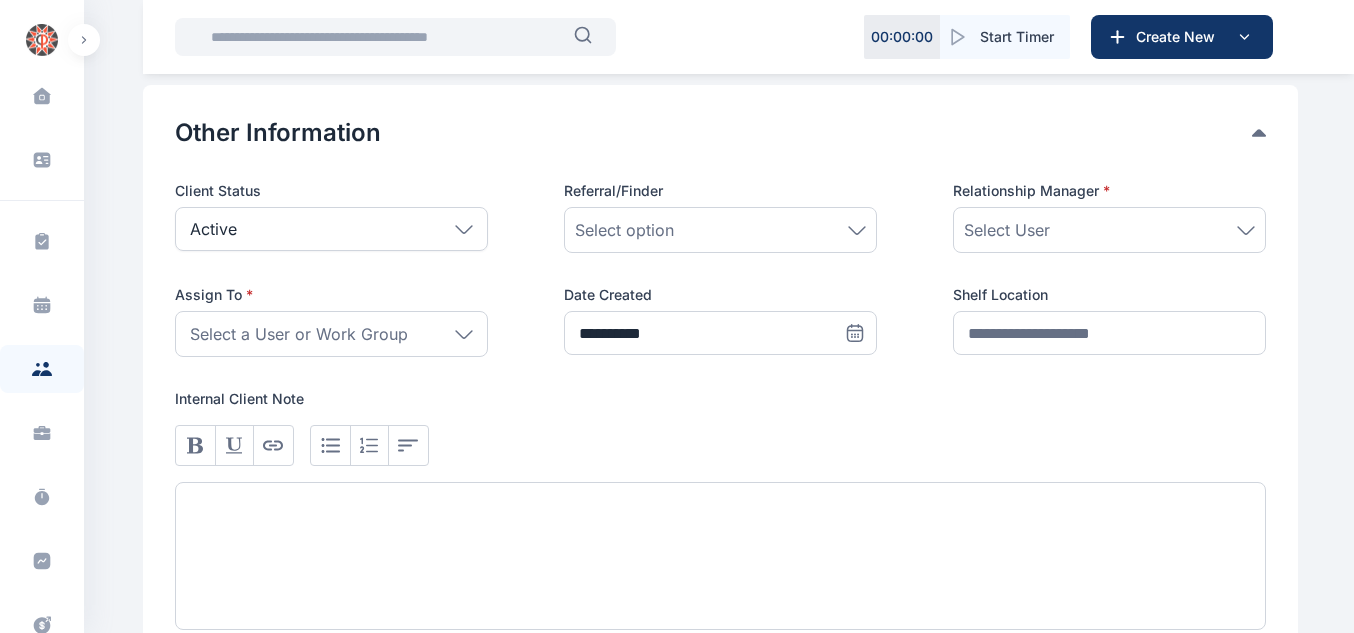 scroll, scrollTop: 933, scrollLeft: 0, axis: vertical 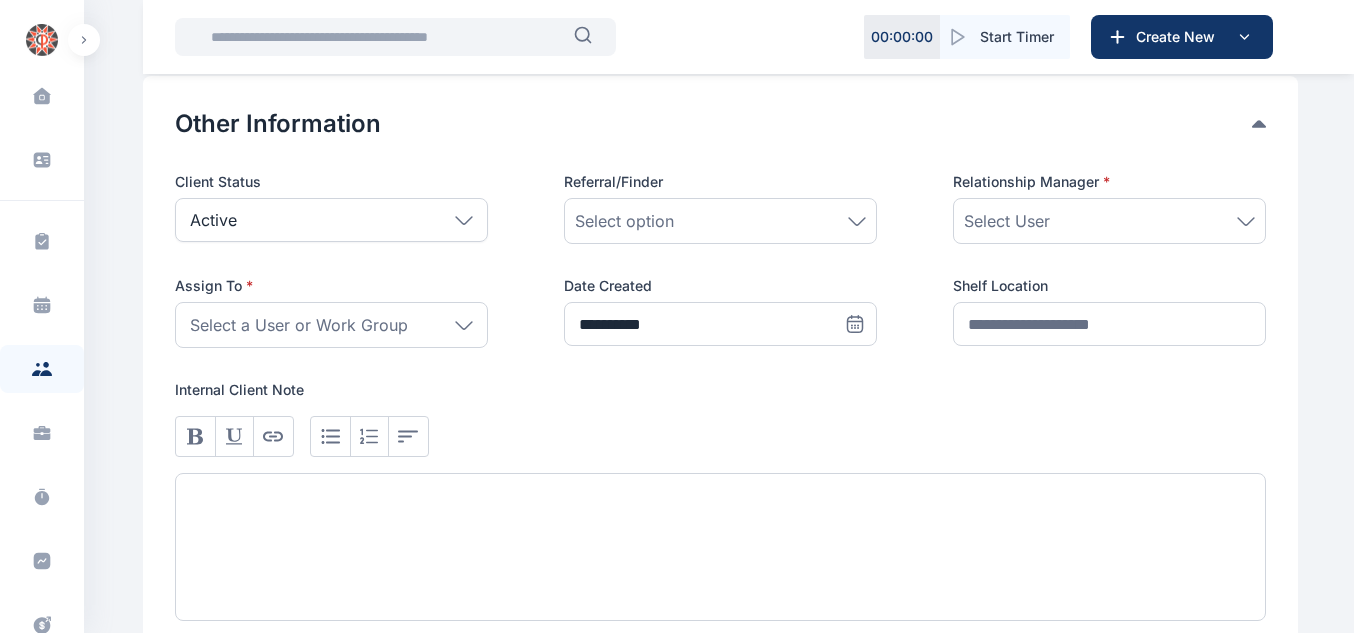 type on "*****" 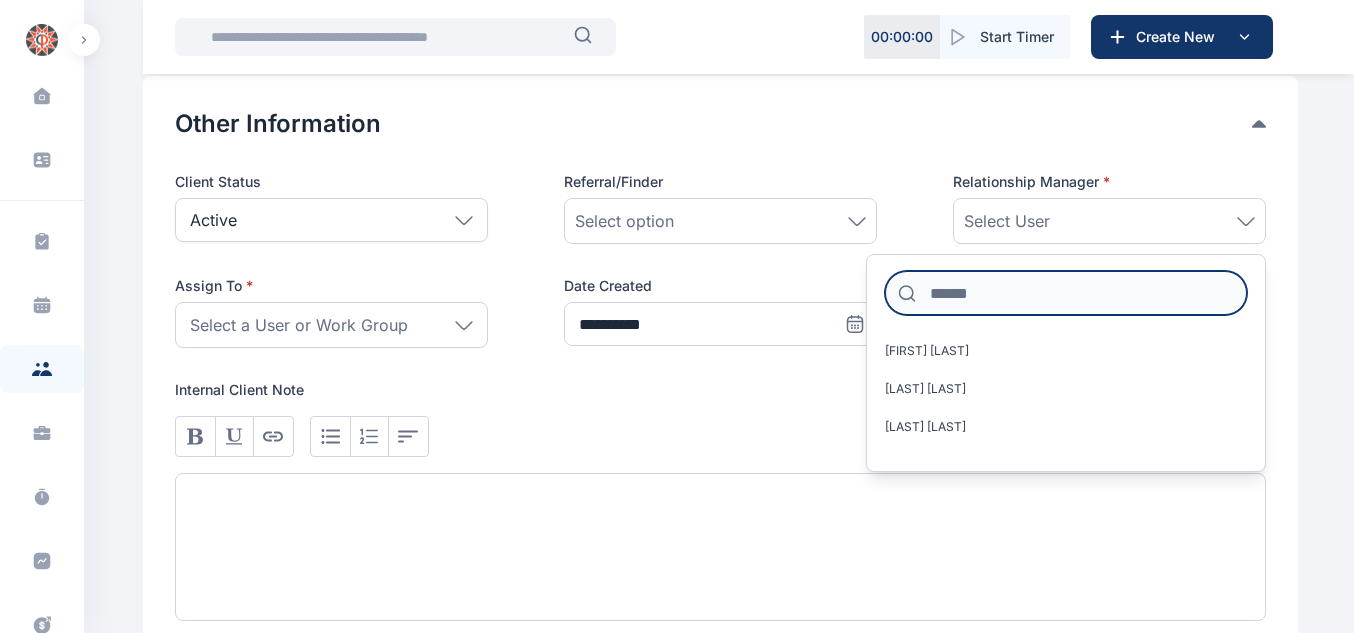click at bounding box center (1066, 293) 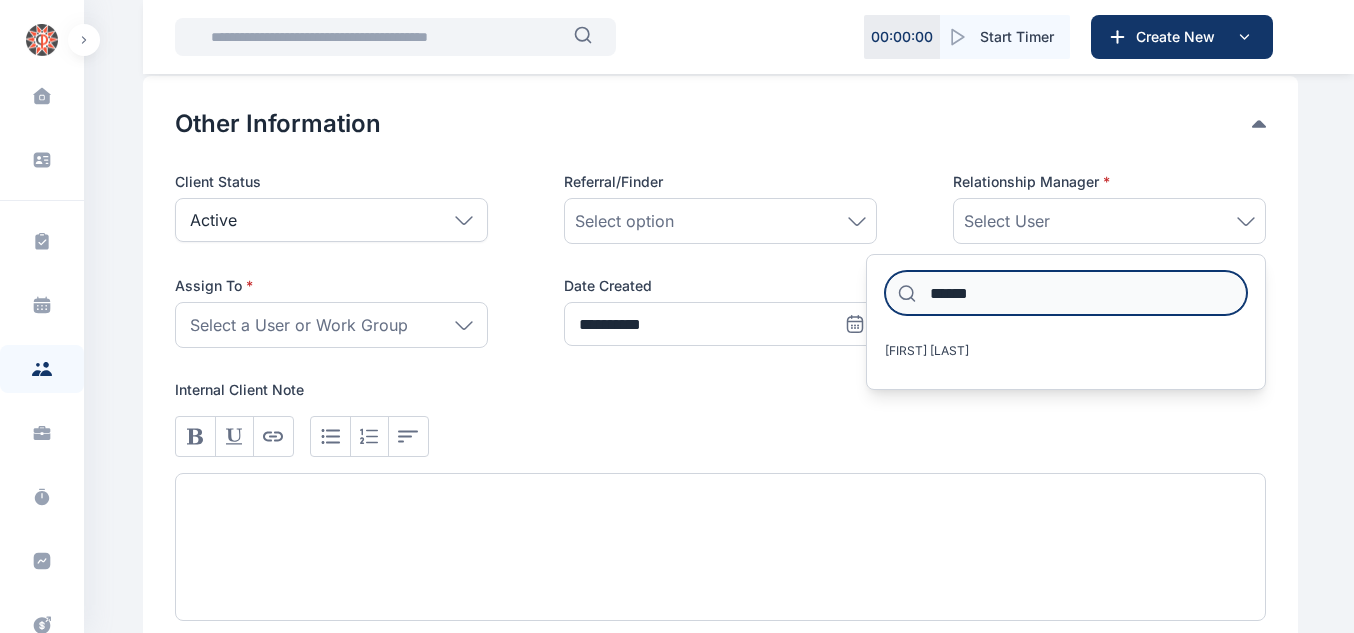 type on "******" 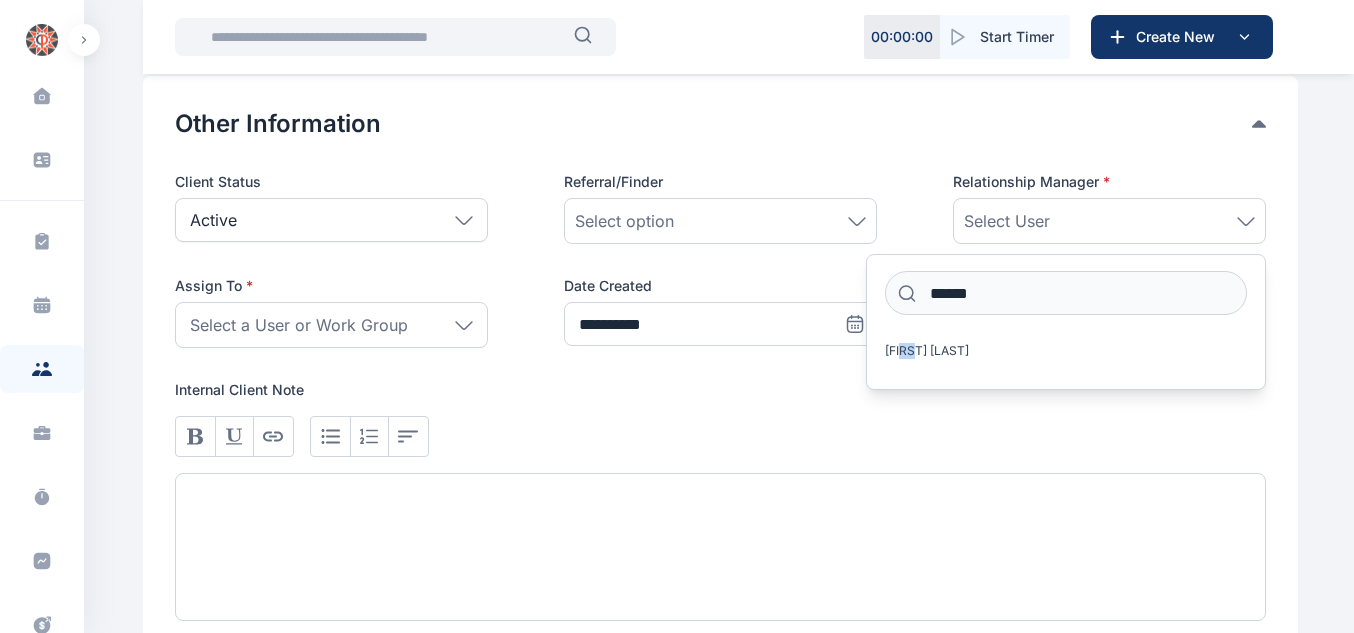 drag, startPoint x: 914, startPoint y: 368, endPoint x: 904, endPoint y: 361, distance: 12.206555 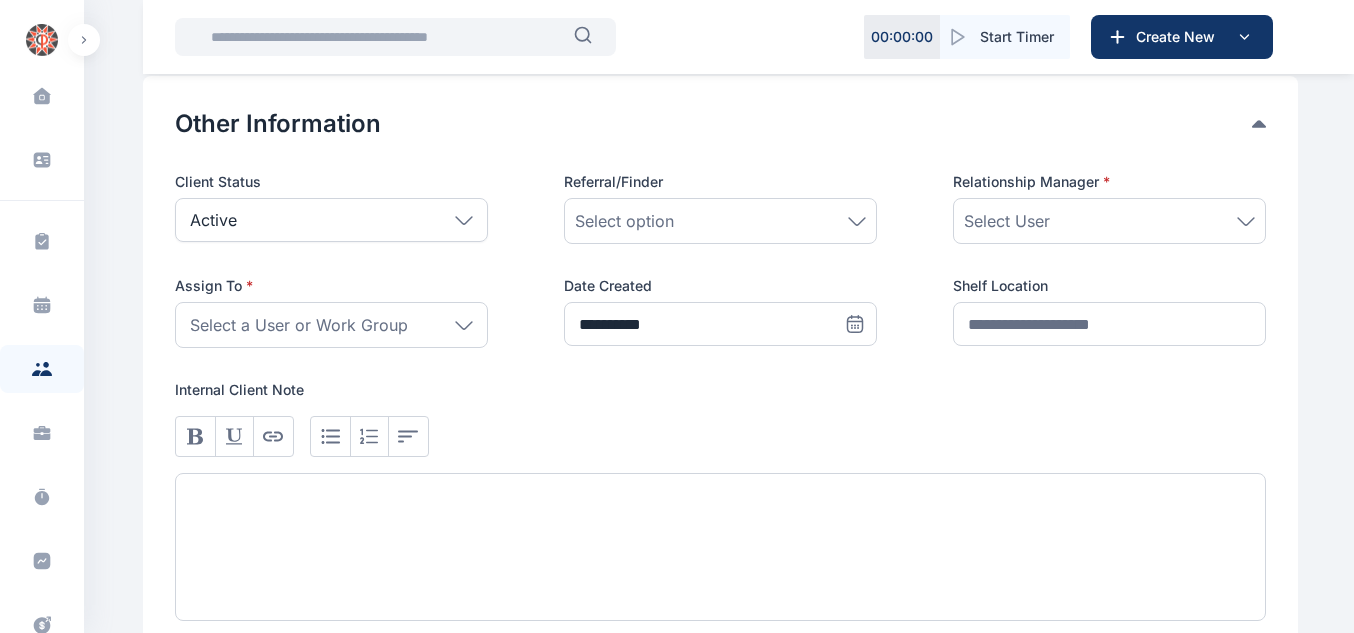 click on "Relationship Manager   * Select User Assign To   * Select a User or Work Group Everyone Users [FIRST] [LAST] Asotie Olubunmi Onilude Ezekiel Uba Ebubechukwu Olanrewaju Ayobami Hameed Mutiu Otojahi Eric Ogwu Gloria Oguche isaac Okoroafor Adaku Nkemakolam Francisca Ehiwuogwu Onyeka Okoro Benson Molokwu Onyinye Panama Julie Nwanze Mirabel Oragwu Nnamdi Ekpobedefe Rukevwe Obiamiwe Richard Ujah Ifeanyi Chima Kent Abdulsalam Adeyinka Obasi Chimere Grace Olayemi Japhet enweluzo Emily Enedah Ebelechukwu Ekeka Cynthia Adebara ibukunoluwa Ebuzoeme Lucy Ogunbadewa omotayo Majemite Emuobonuvie Adeyemi oluwatobi Odebiyi Oluwatosin Ben-Igwenyi Nnamdi Olojede Elizabeth Philips Philomina Nwozuru Abimbola Edeh Mary Asa Tolulope Nnamani Tobenna Idigbe Isioma Ezenweani Angela Liman Asmau Idigbe Anthony Idigbe Elizabeth Odita Onyinye Juwah Sharon Kalu Okorie Bioku Freedom Bernard Rosemary Ofuasia Susan Adebanwo Hussein akpofure sarah Irenen Favour MP SP" at bounding box center [720, 396] 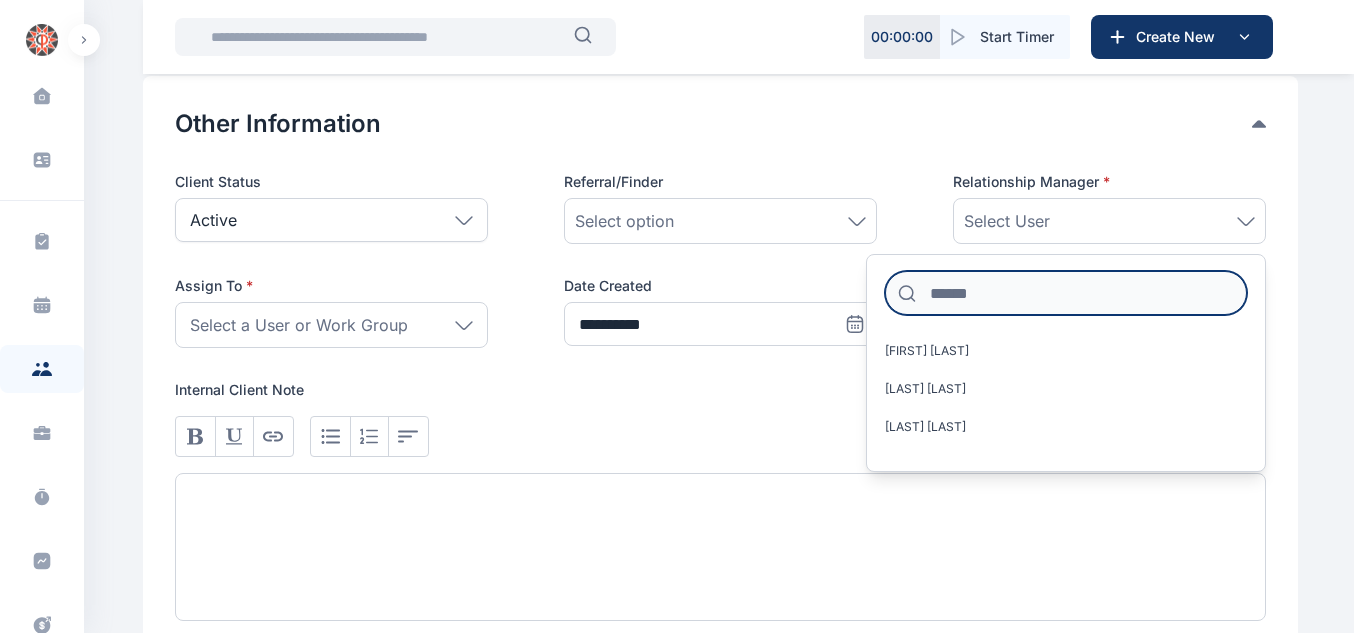 click at bounding box center (1066, 293) 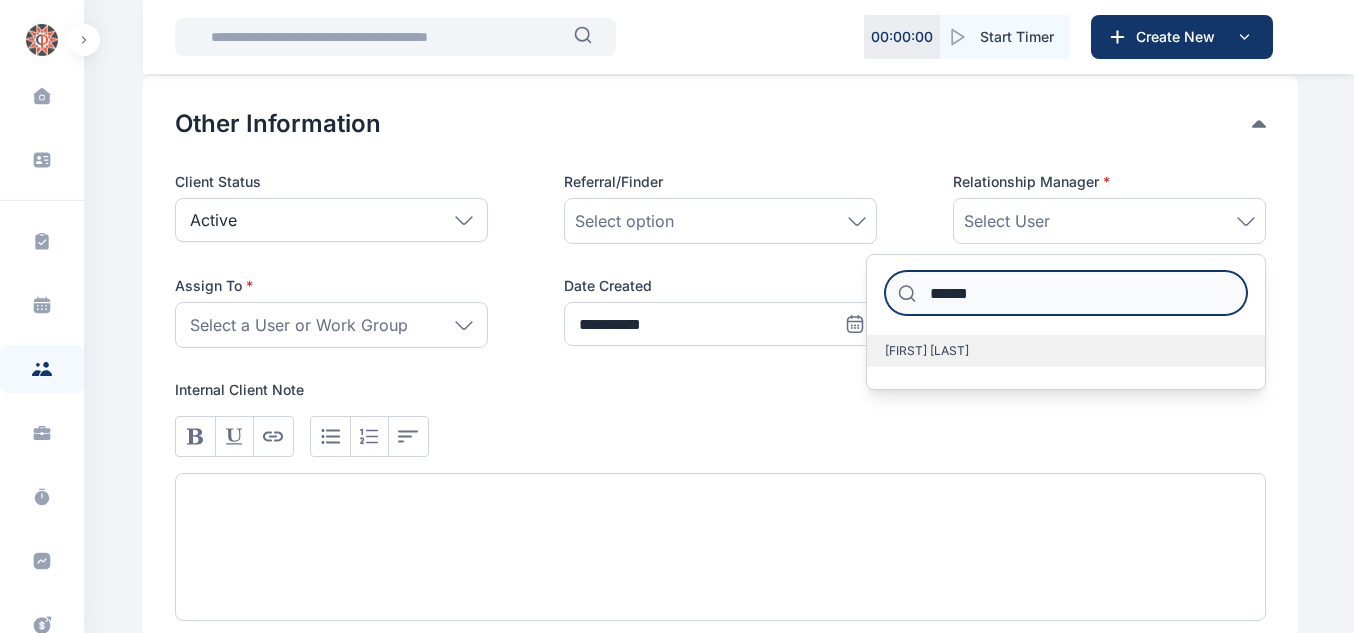 type on "******" 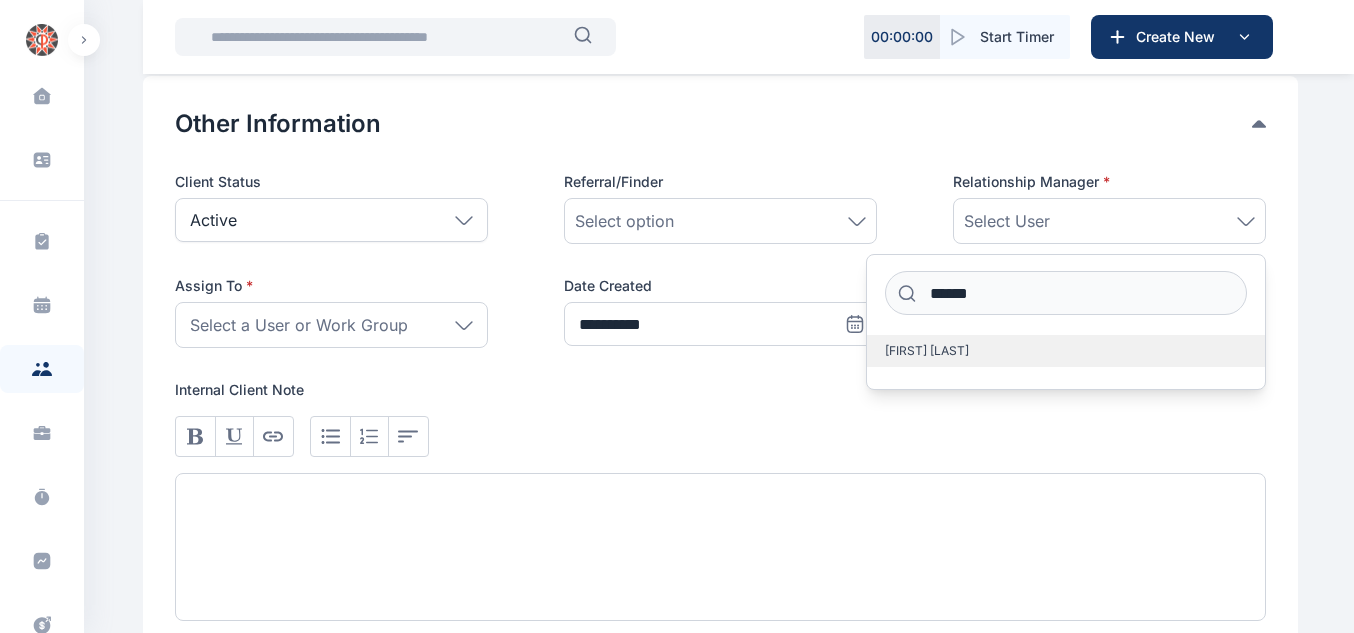 click on "[FIRST] [LAST]" at bounding box center (927, 351) 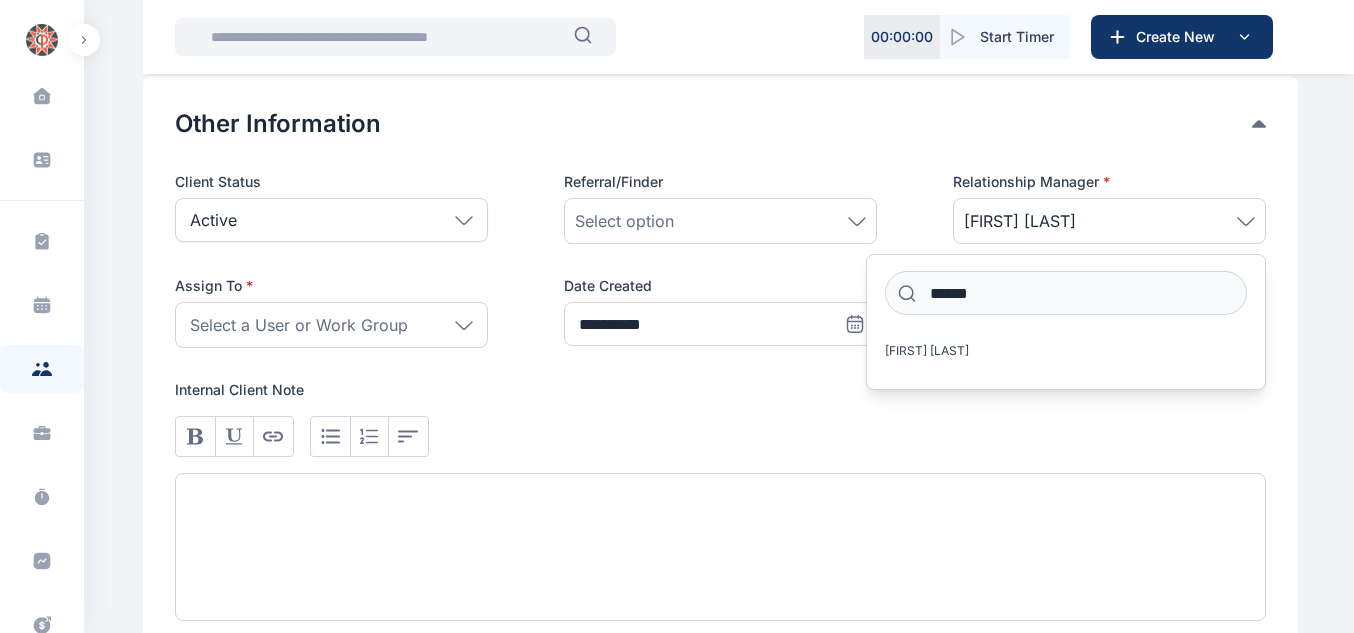 click on "Select a User or Work Group" at bounding box center (331, 325) 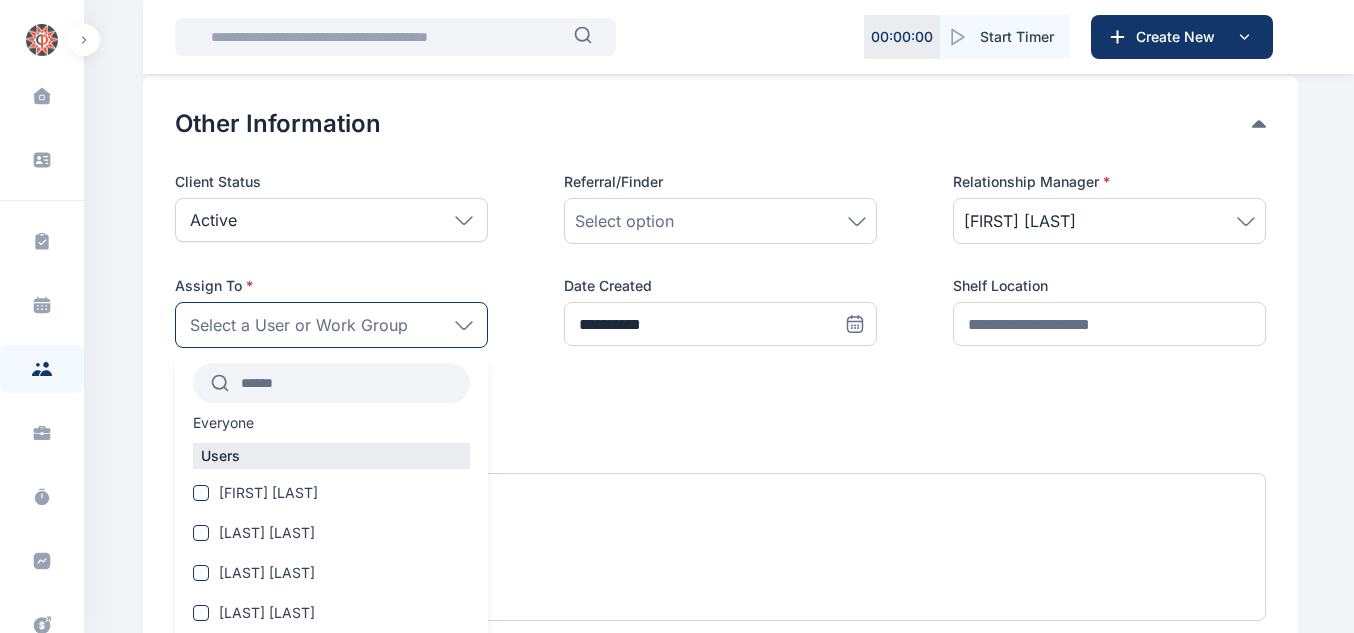 click at bounding box center [349, 383] 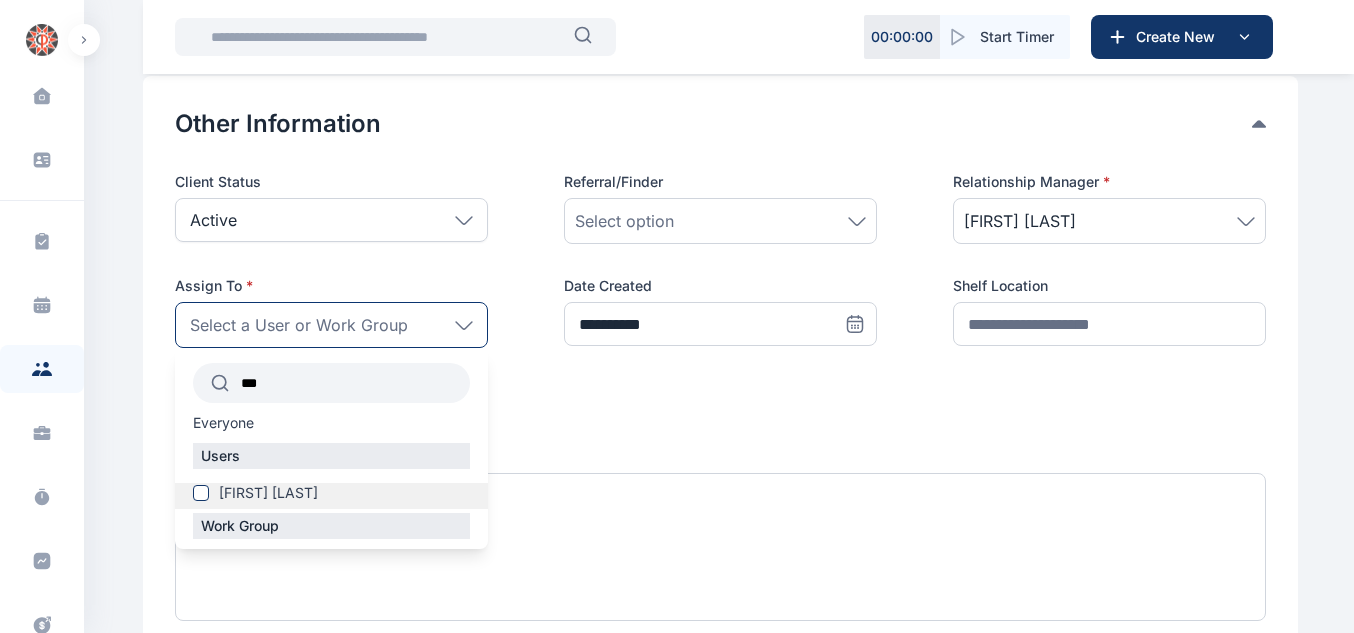 type on "***" 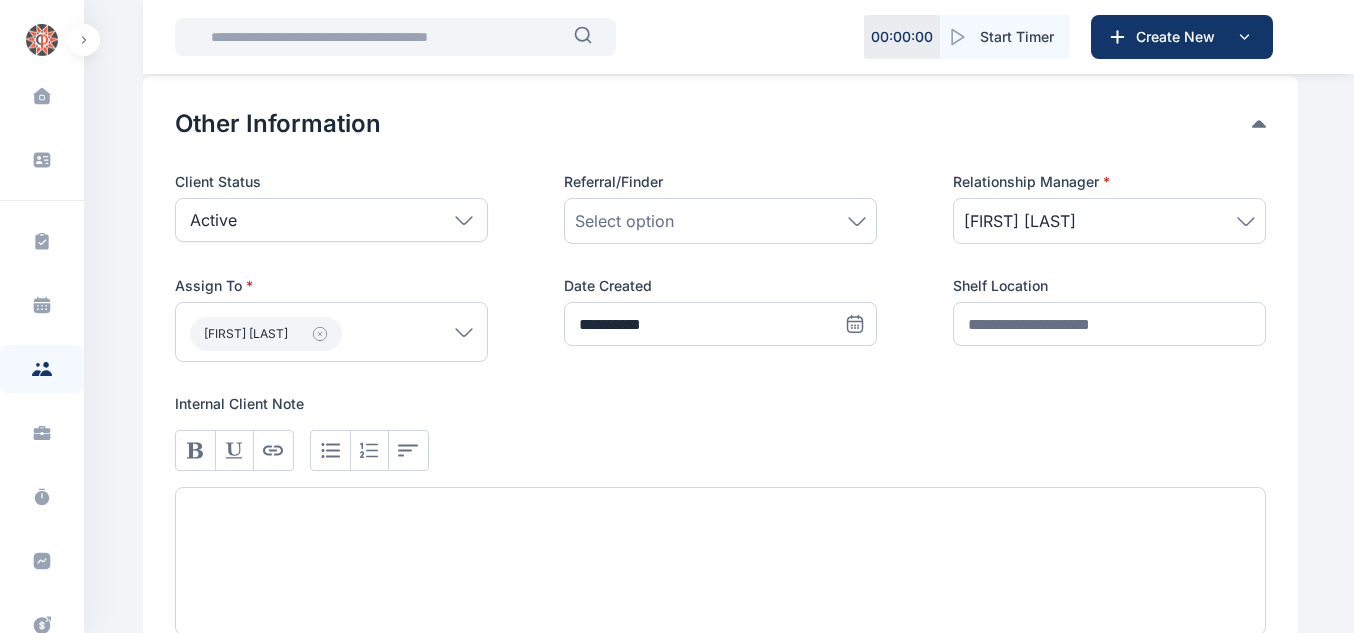 click on "Internal Client Note" at bounding box center (720, 404) 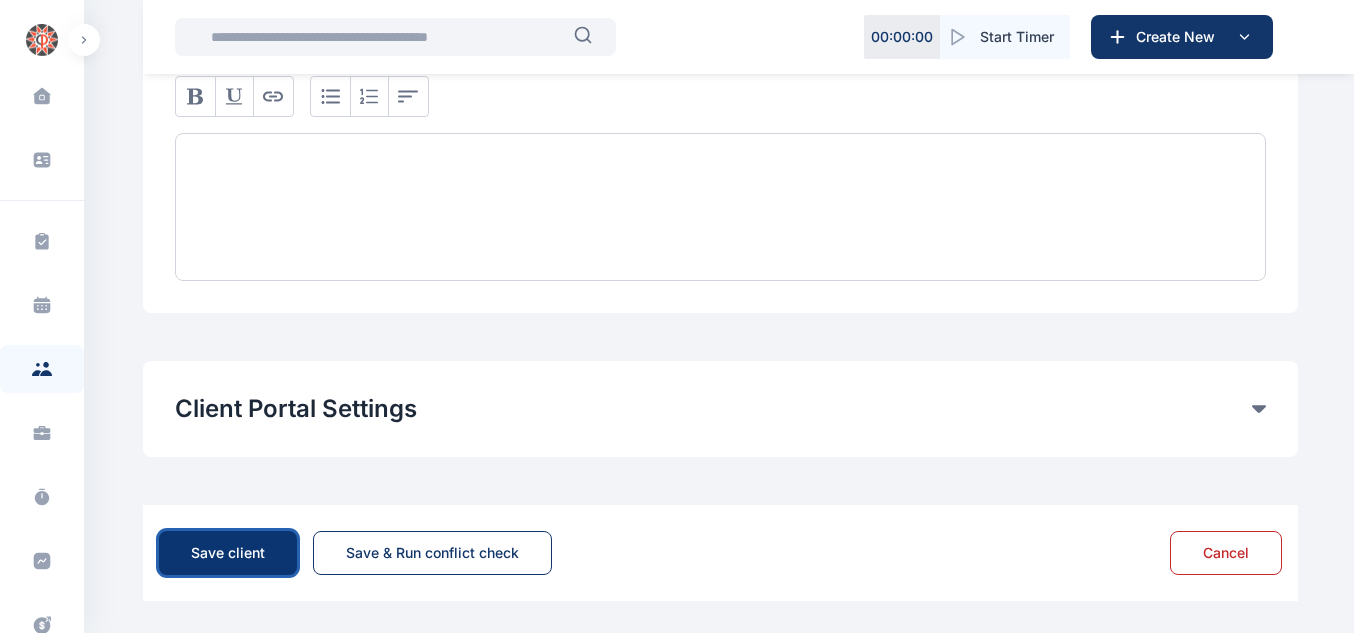 click on "Save client" at bounding box center (228, 553) 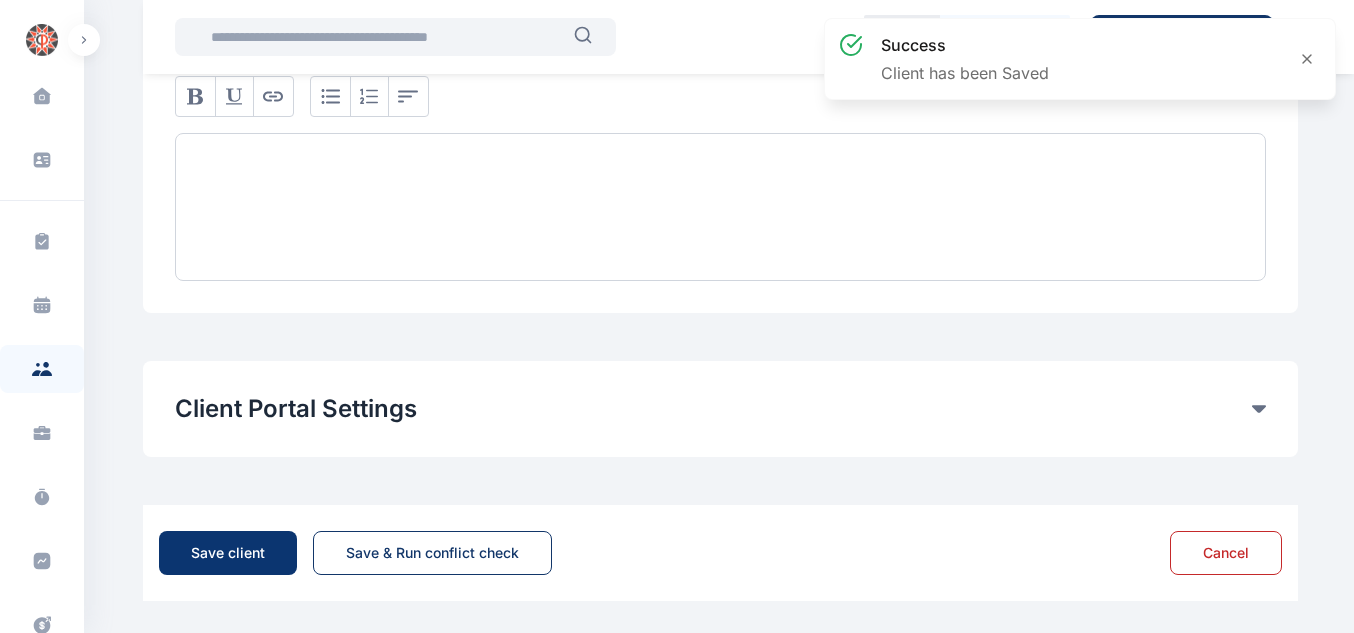 scroll, scrollTop: 0, scrollLeft: 0, axis: both 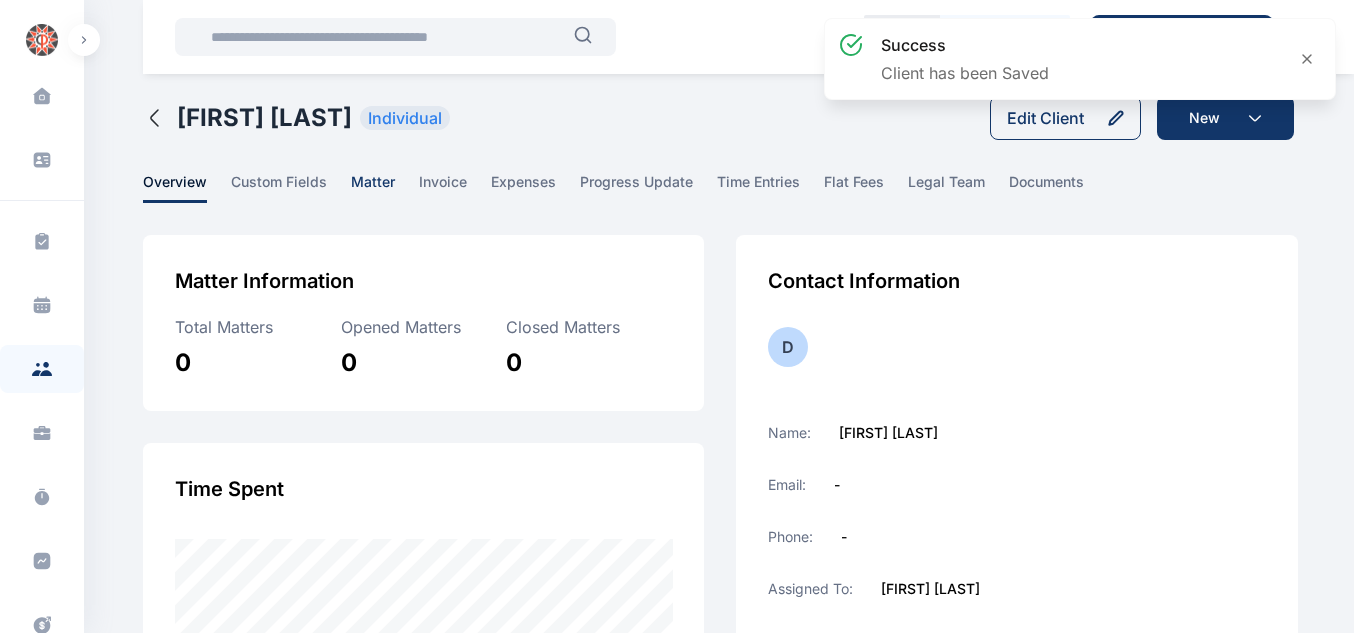 click on "matter" at bounding box center (373, 187) 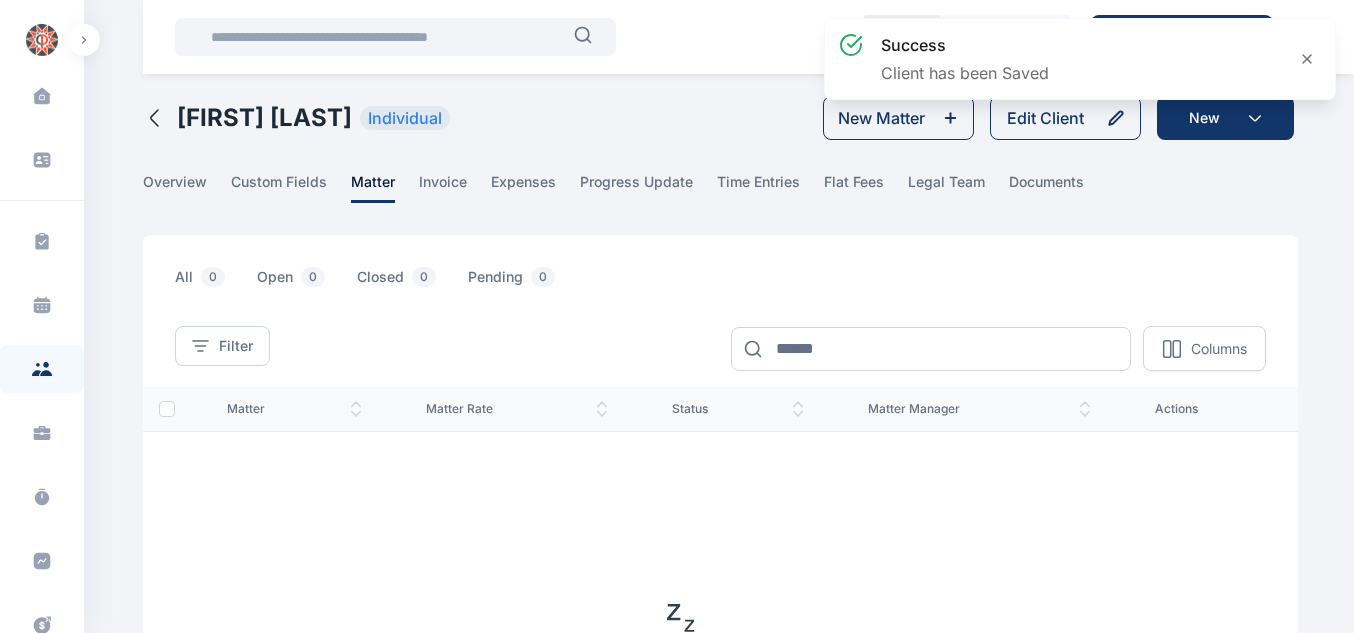 click on "success Client has been Saved" at bounding box center (1080, 67) 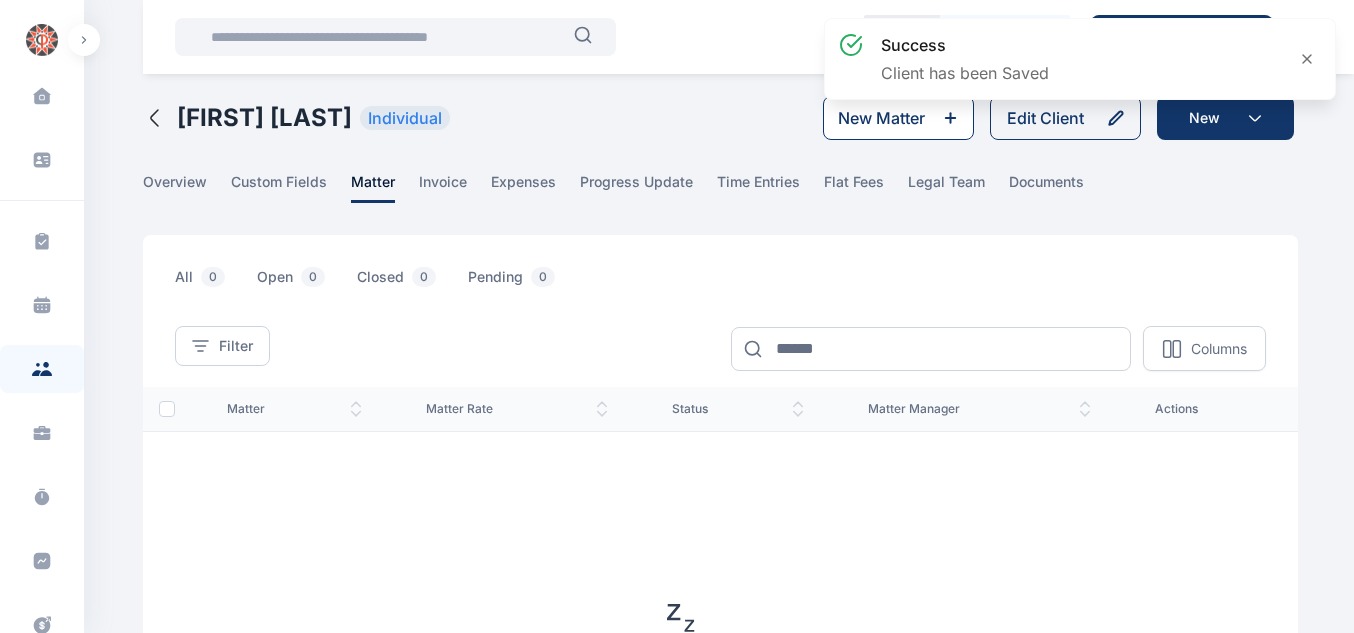 click on "New Matter" at bounding box center [898, 118] 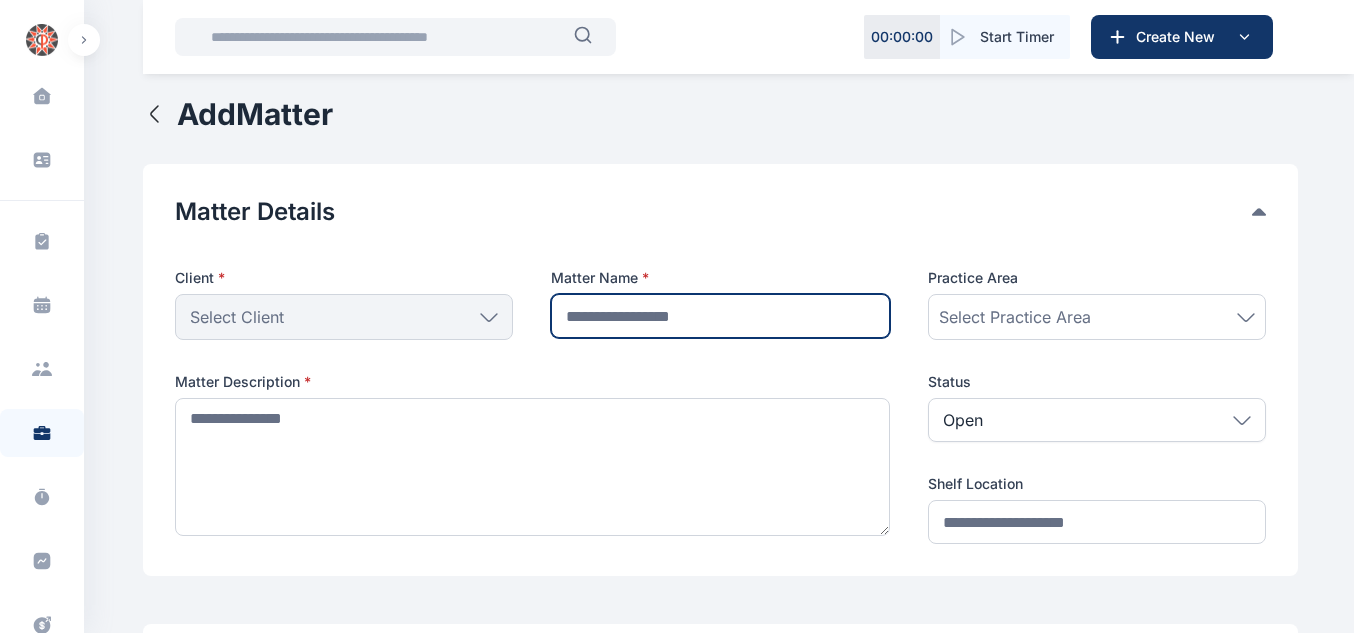click at bounding box center [720, 316] 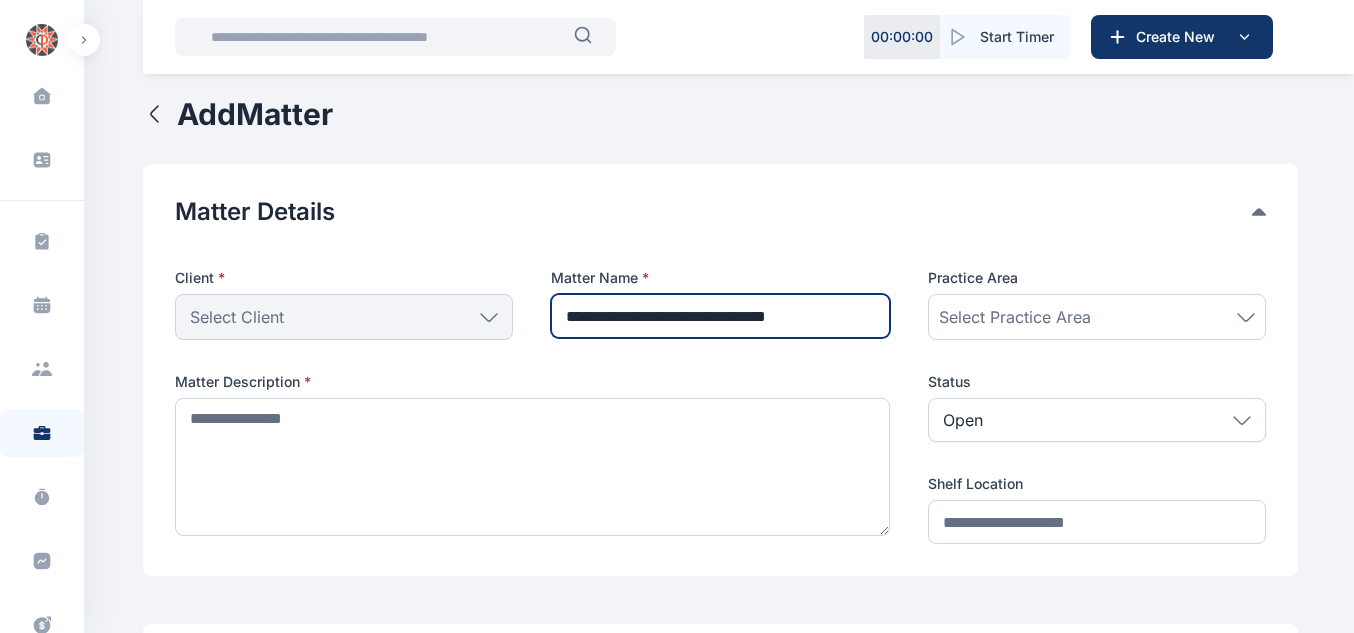 type on "**********" 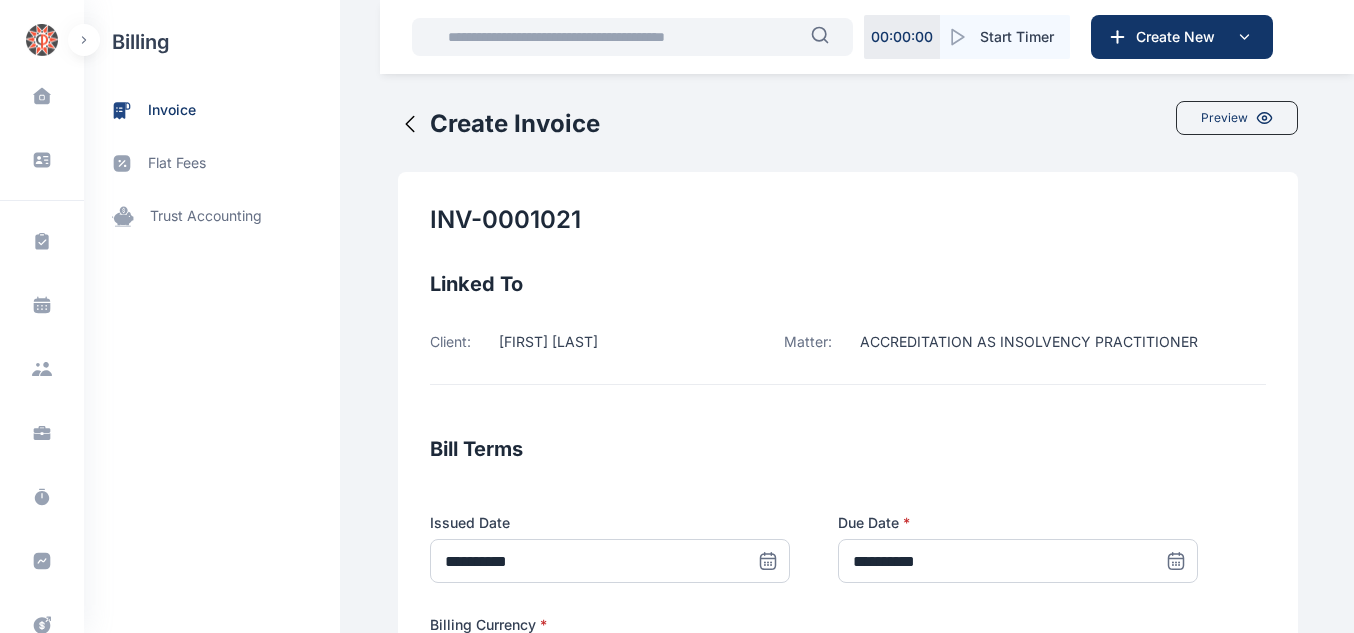 scroll, scrollTop: 692, scrollLeft: 0, axis: vertical 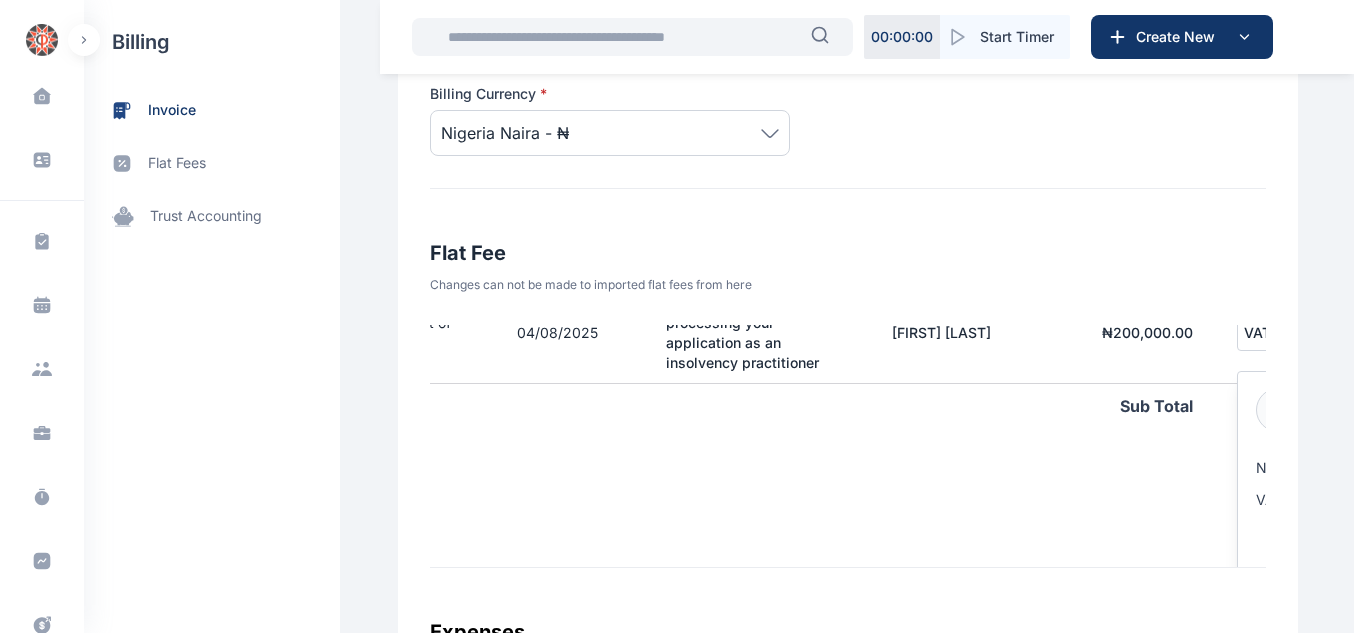 click on "Being our fees for processing your application as an insolvency practitioner" at bounding box center (757, 332) 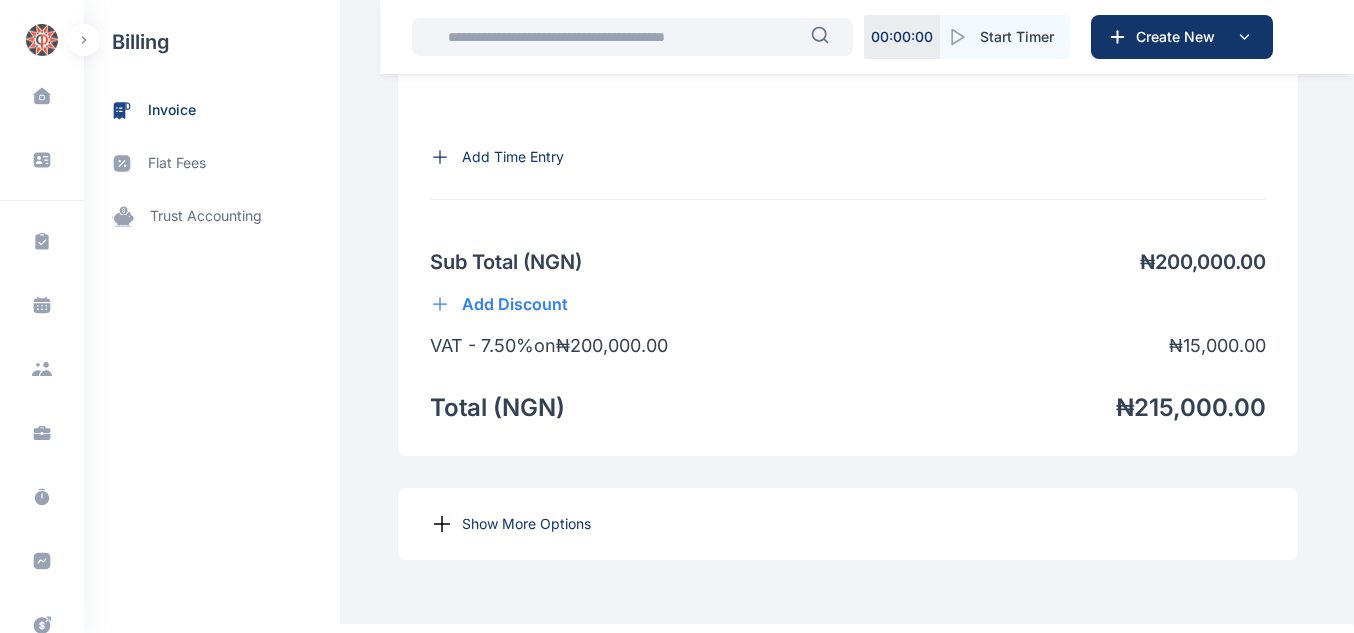 scroll, scrollTop: 1574, scrollLeft: 0, axis: vertical 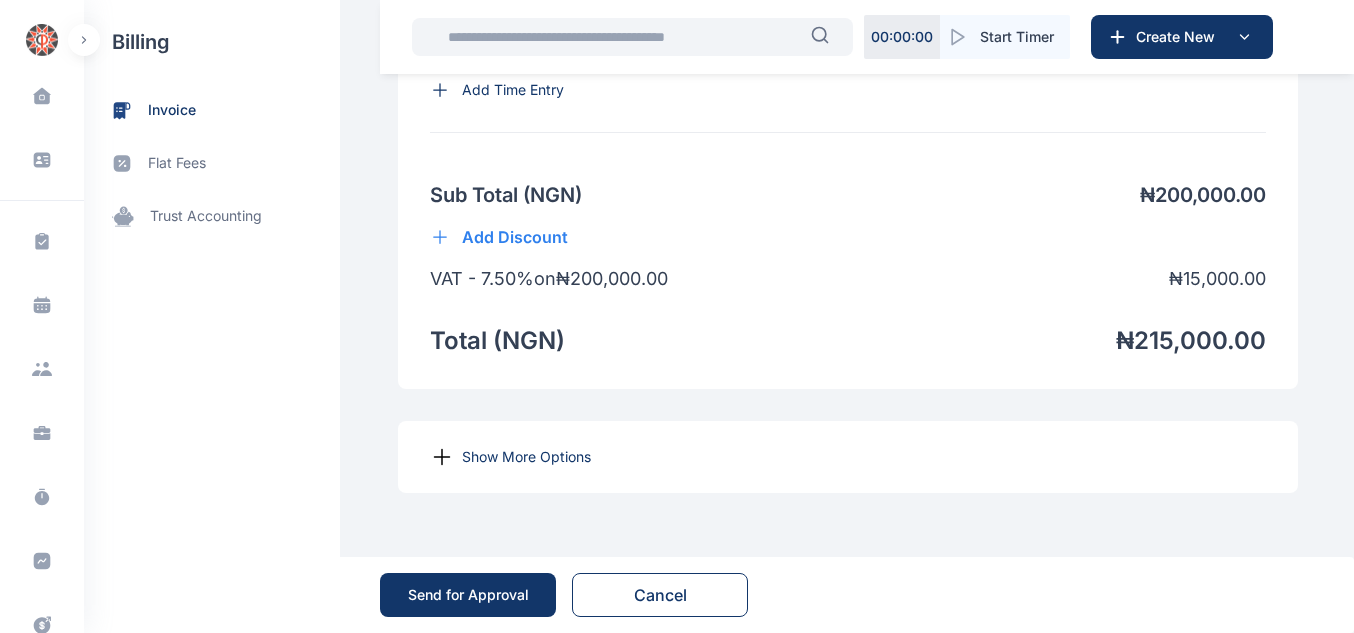 click on "Show More Options" at bounding box center (526, 457) 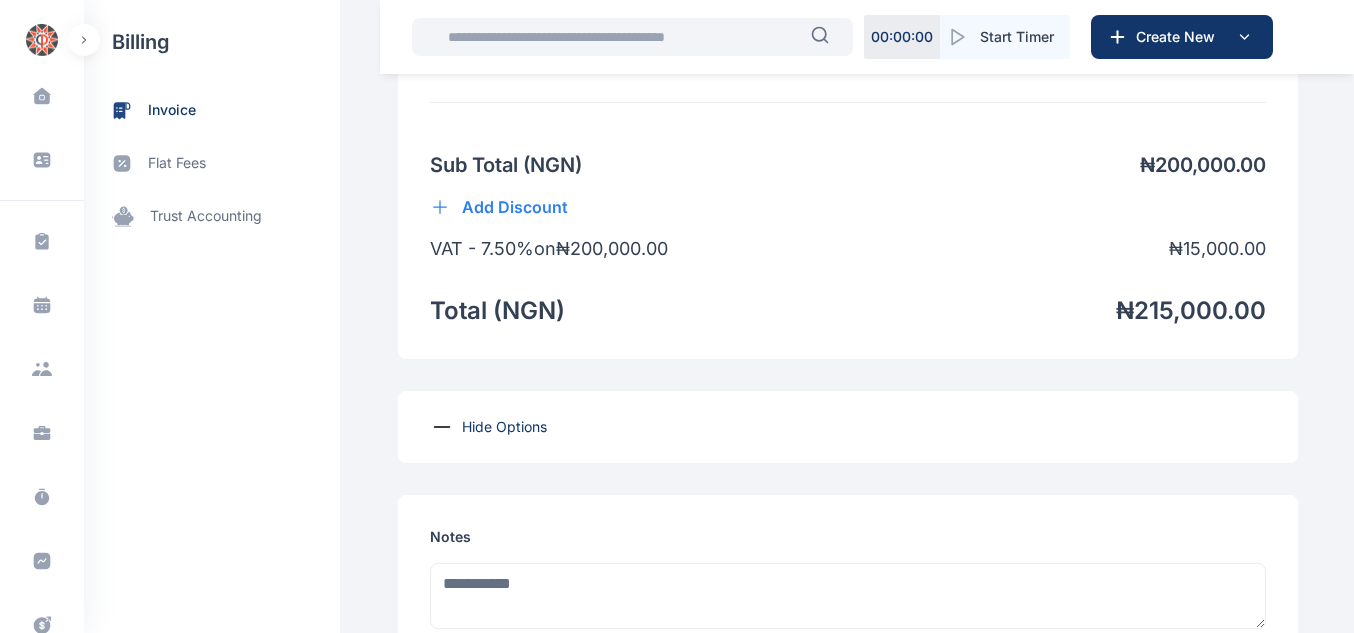 scroll, scrollTop: 2224, scrollLeft: 0, axis: vertical 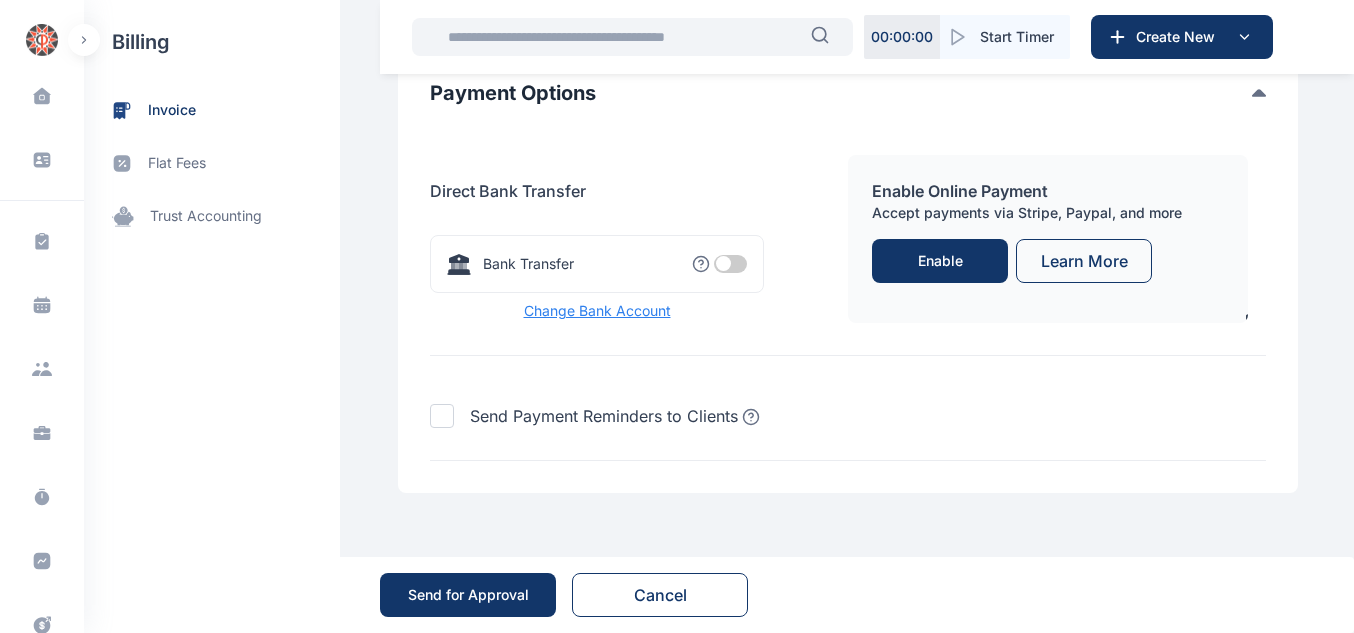click at bounding box center (730, 264) 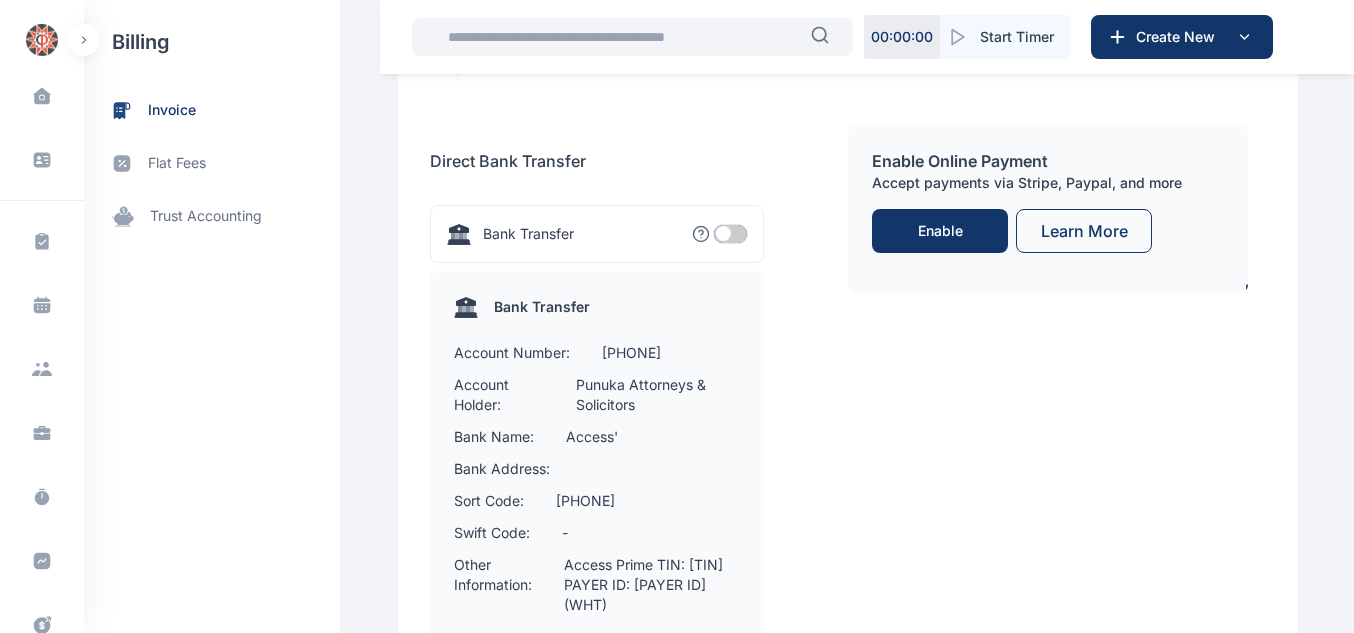 scroll, scrollTop: 2598, scrollLeft: 0, axis: vertical 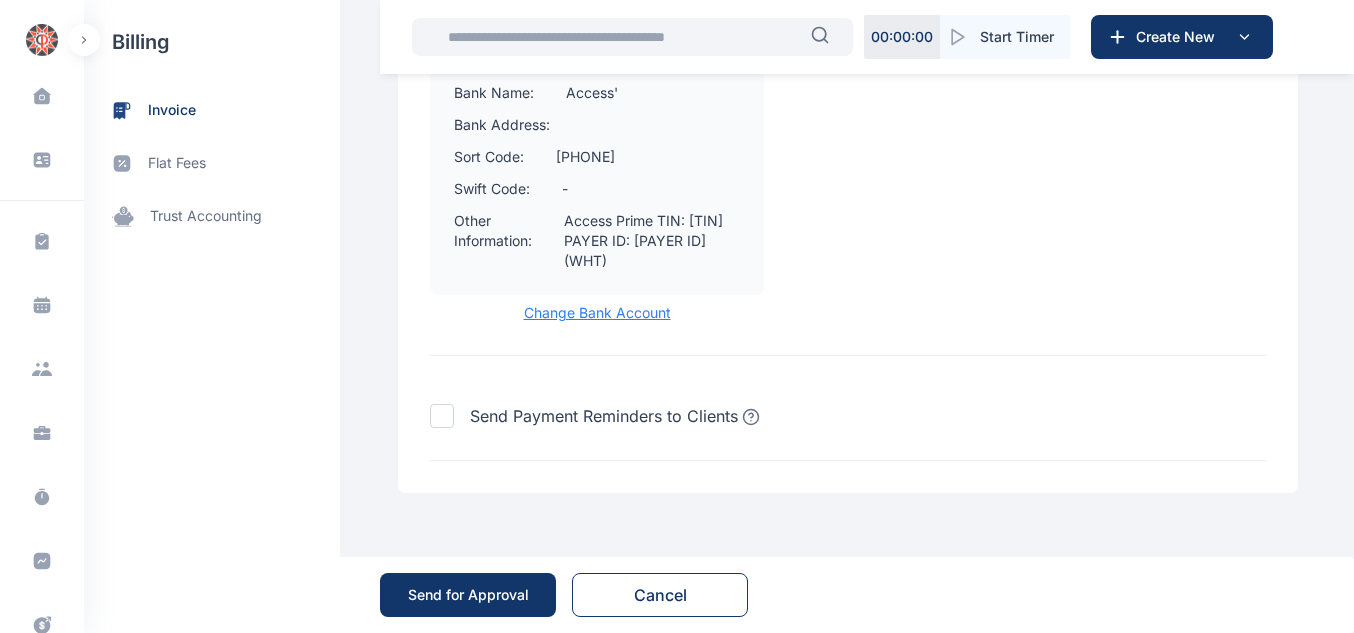 click on "Send for Approval" at bounding box center [468, 595] 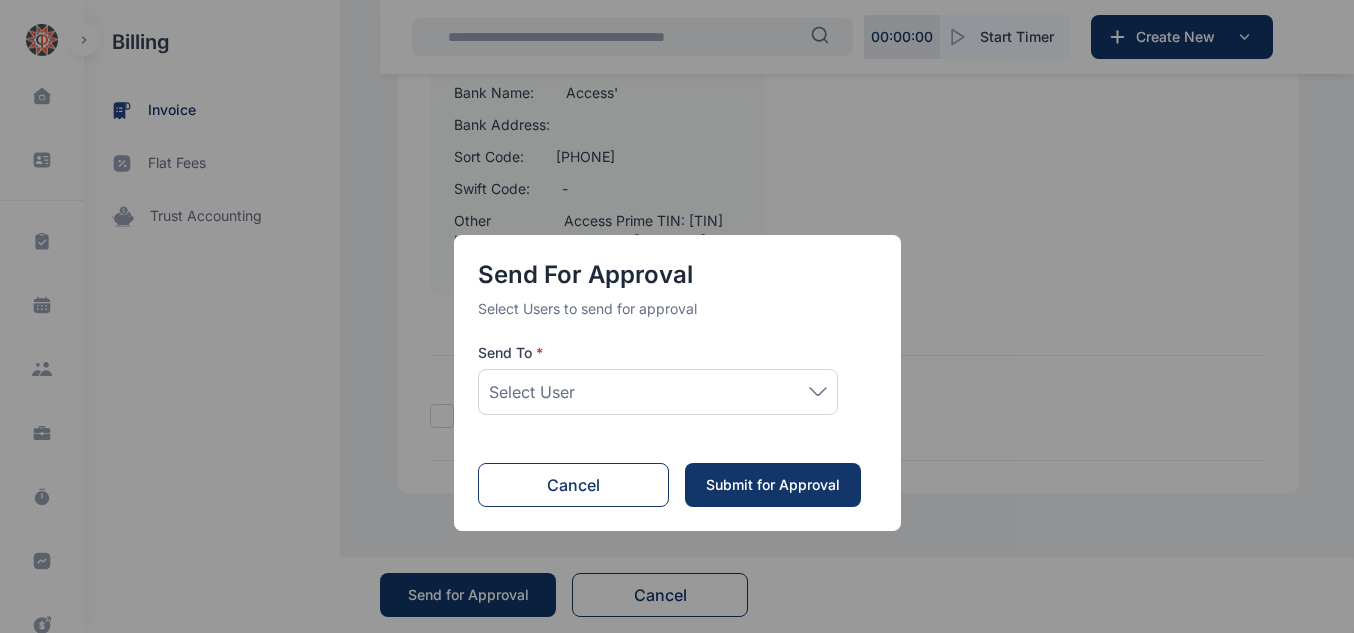 click on "Select User" at bounding box center [658, 392] 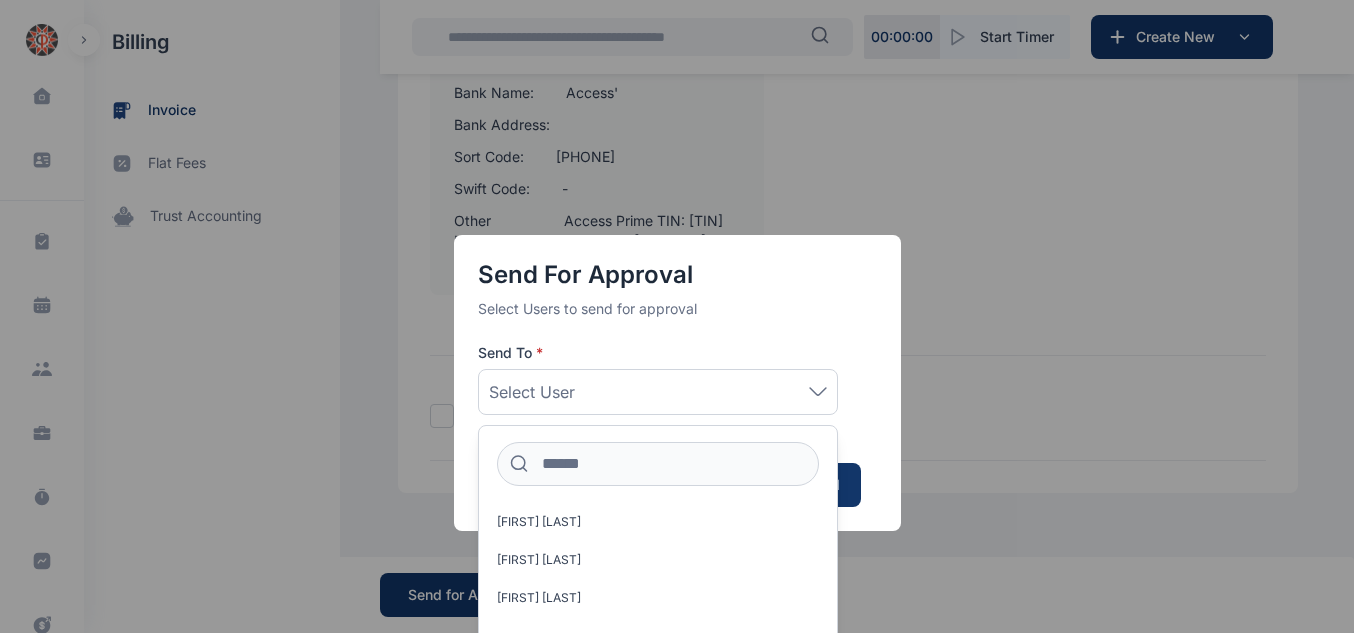 click on "Joseph Okonkwor Onilude Ezekiel Idigbe Anthony Idigbe Elizabeth" at bounding box center [658, 534] 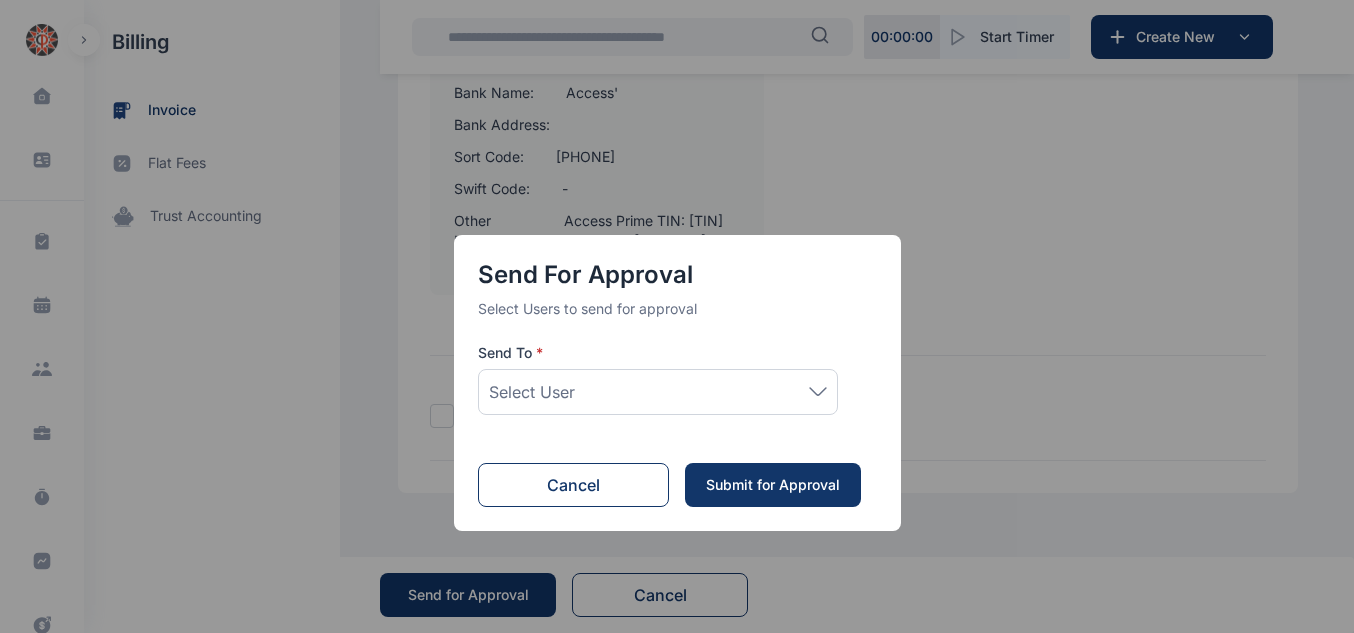 click on "Select User" at bounding box center [658, 392] 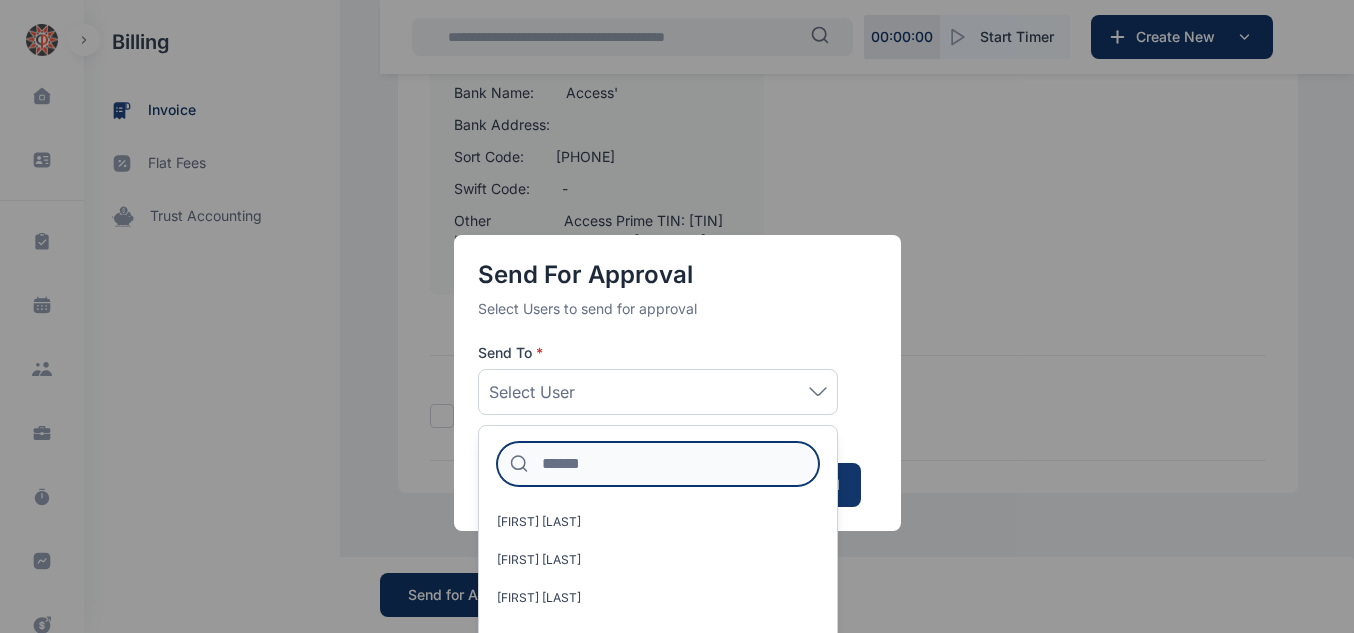 click at bounding box center (658, 464) 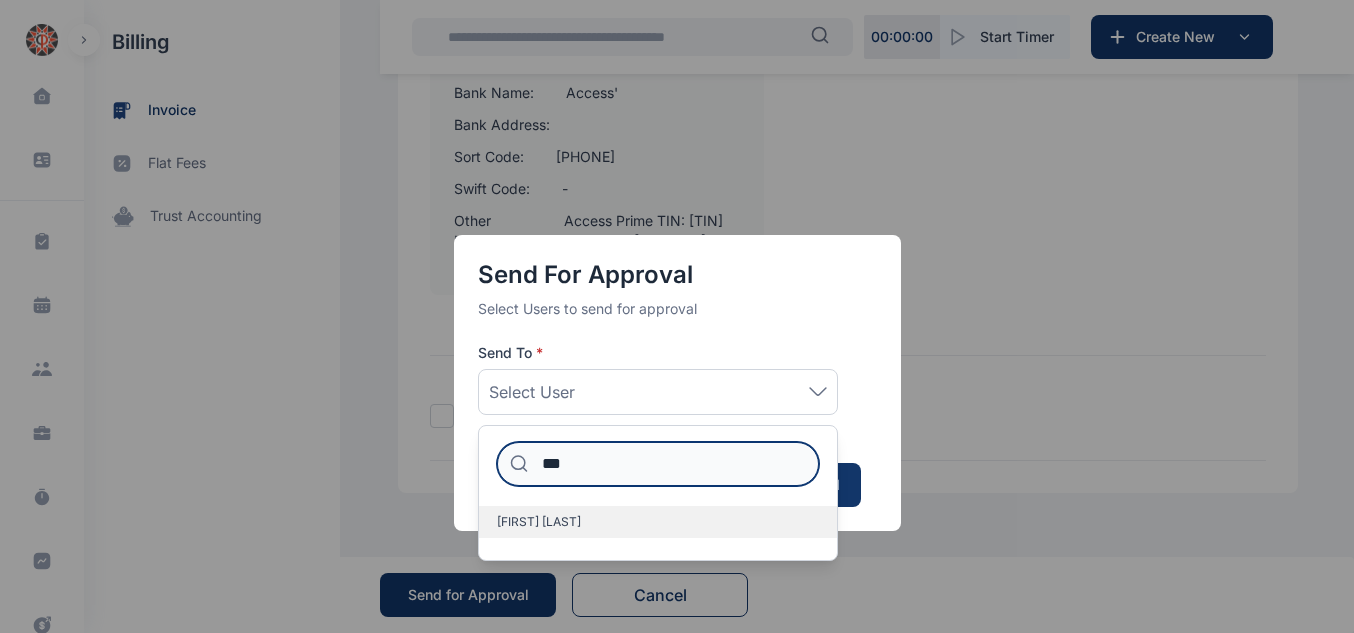 type on "***" 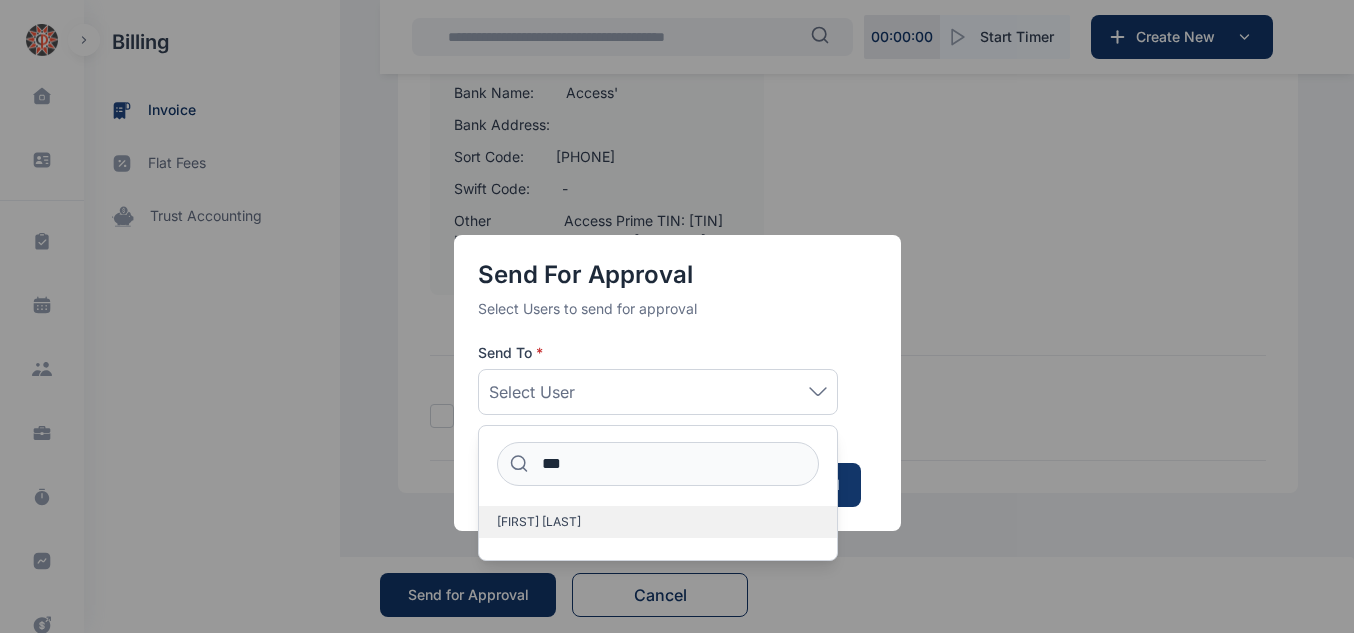 click on "Idigbe Elizabeth" at bounding box center [539, 522] 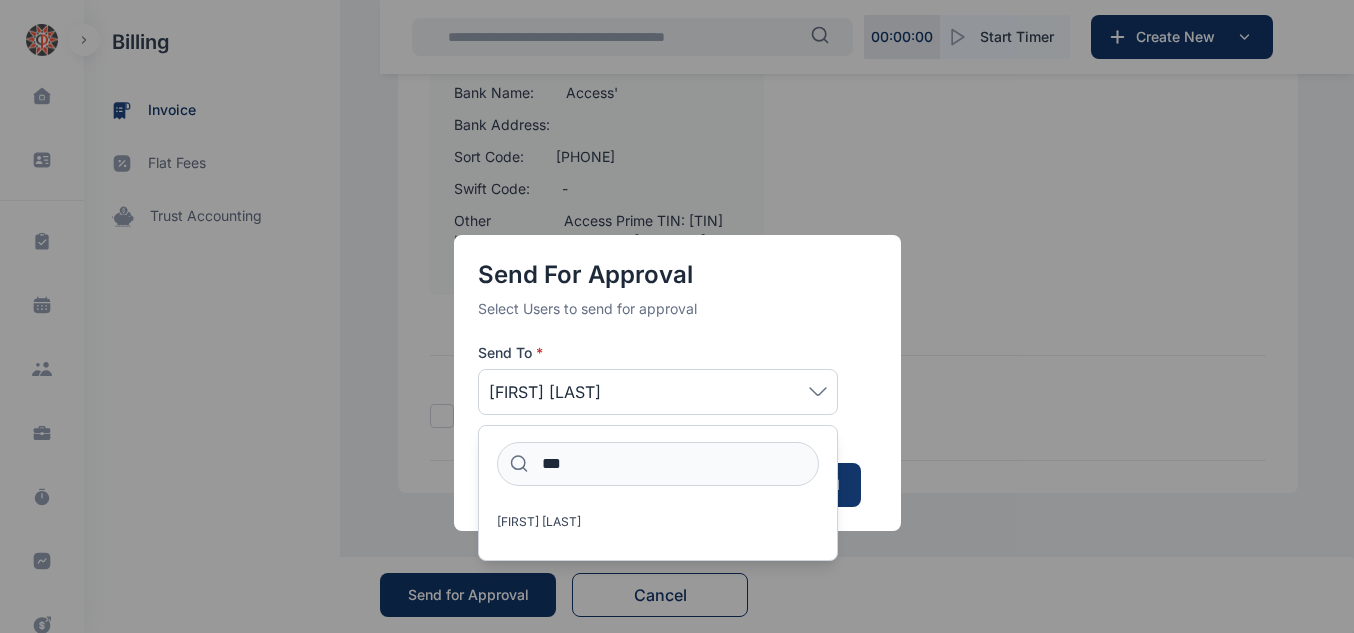click on "Submit for Approval" at bounding box center (773, 485) 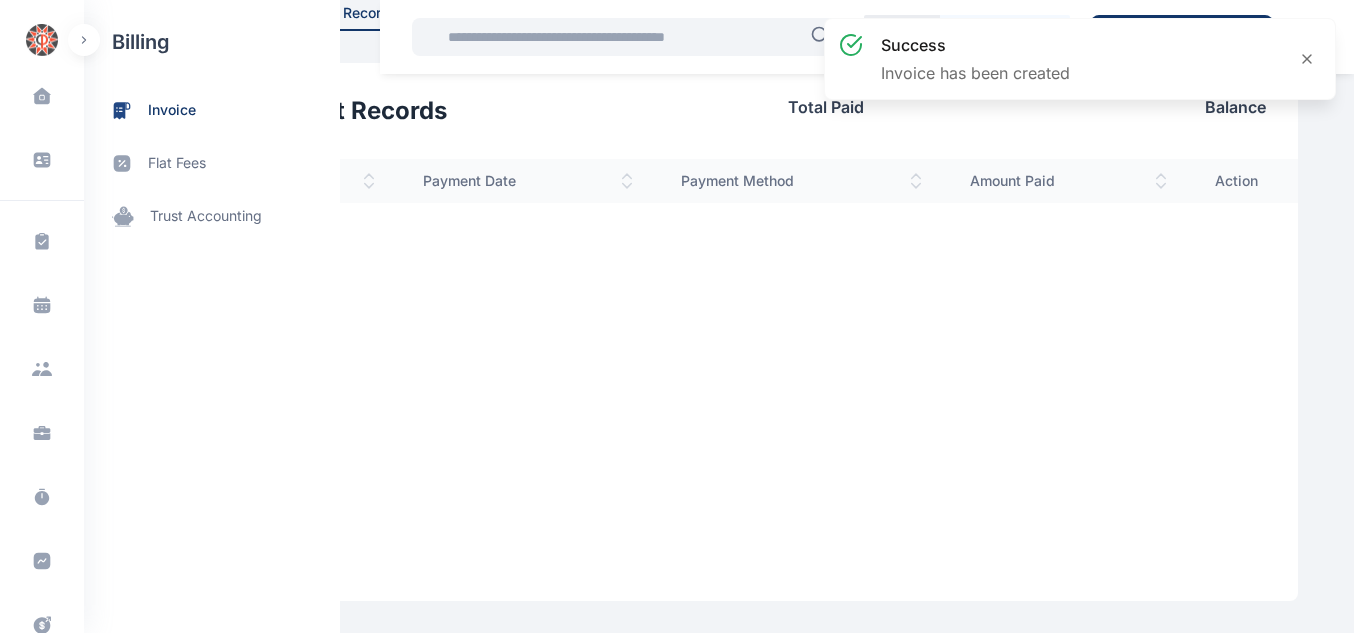 scroll, scrollTop: 0, scrollLeft: 0, axis: both 